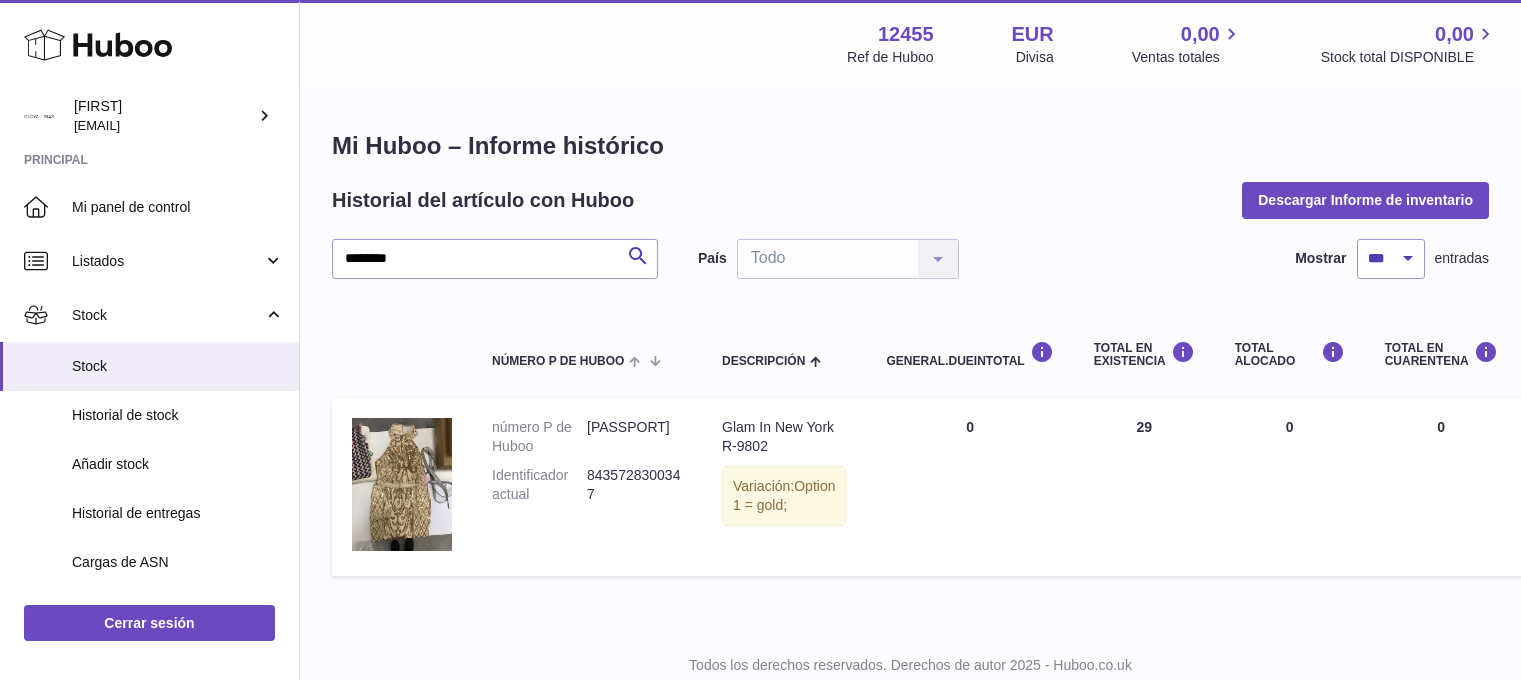select on "***" 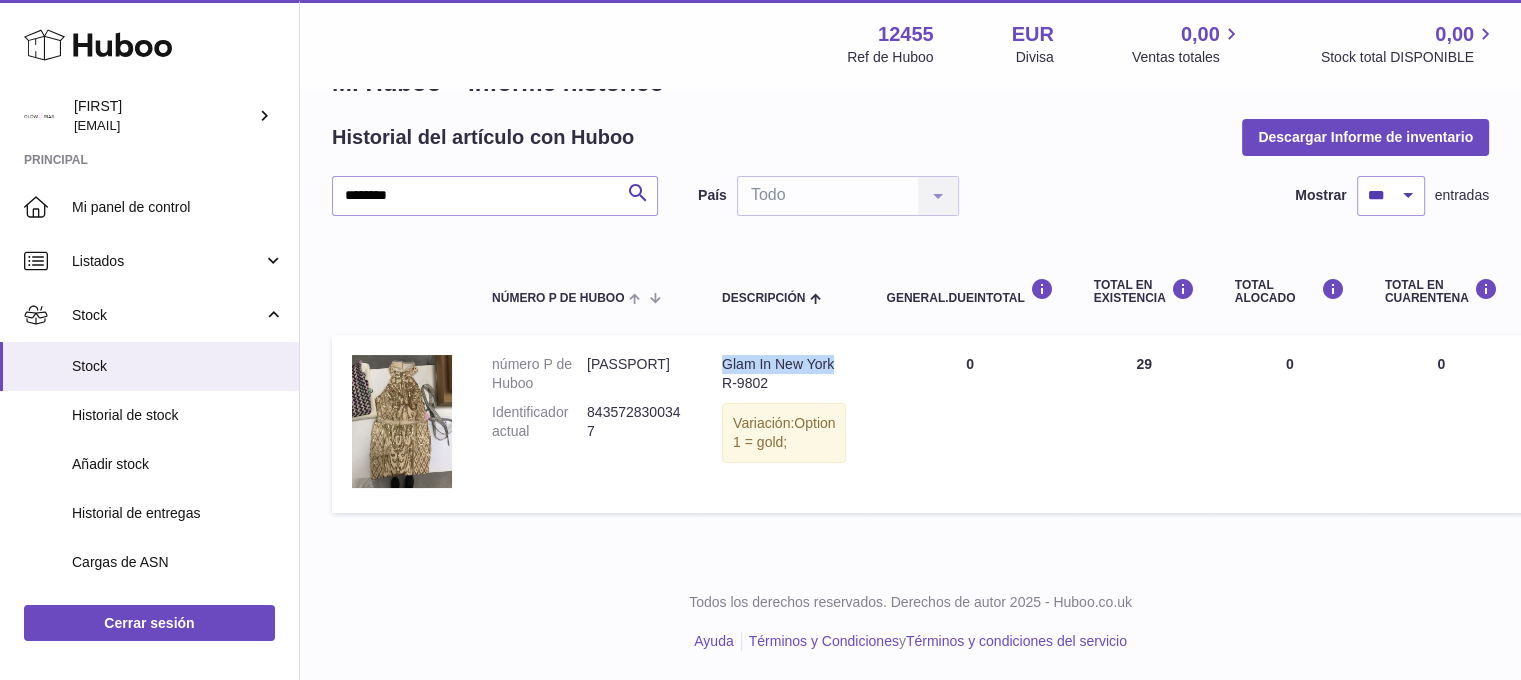 scroll, scrollTop: 0, scrollLeft: 0, axis: both 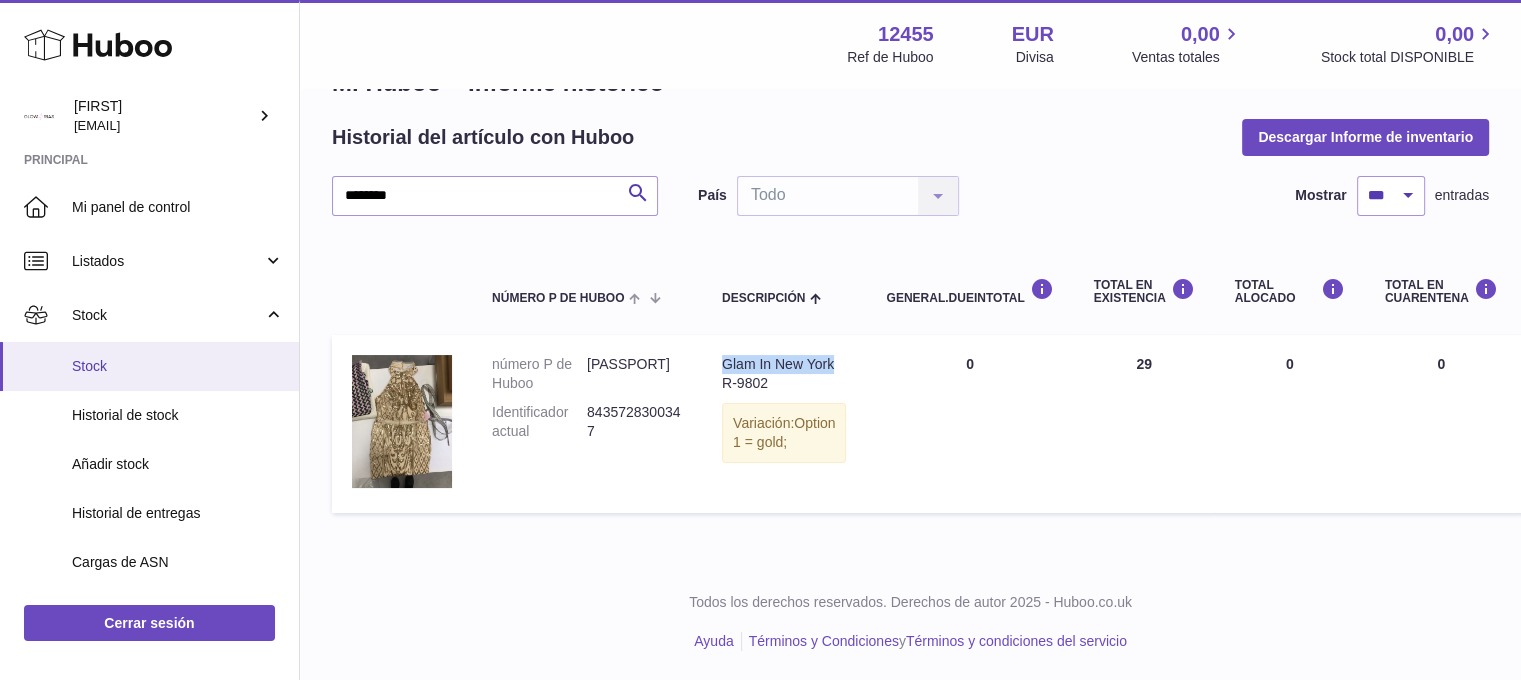 click on "Stock" at bounding box center [178, 366] 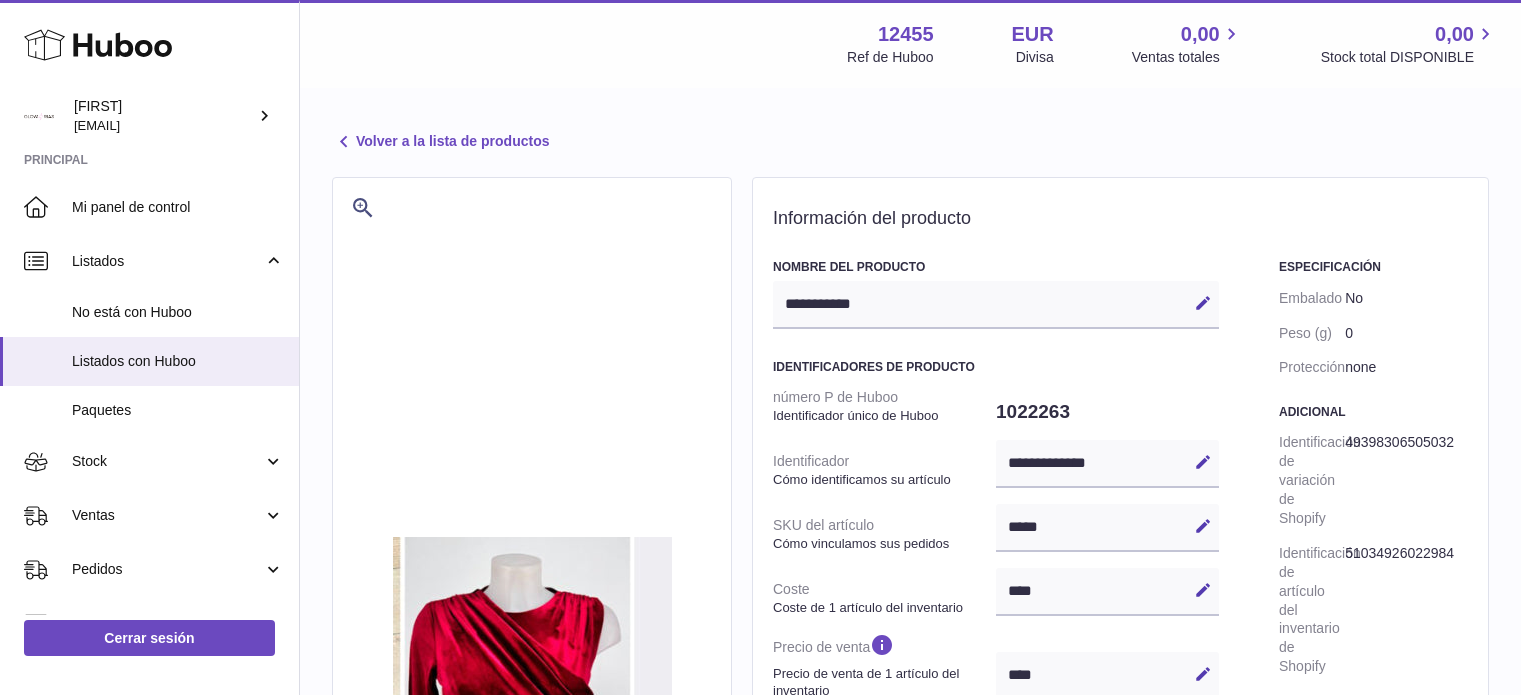 select 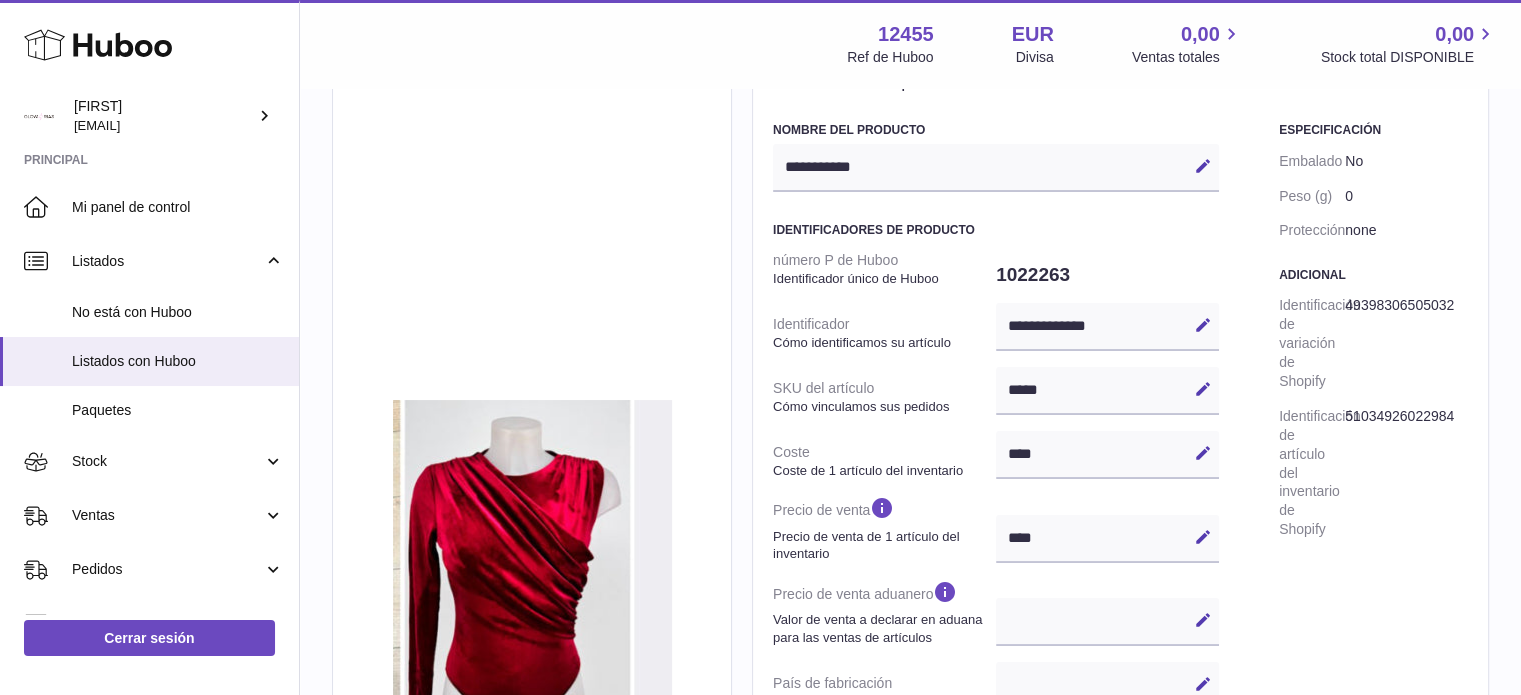 scroll, scrollTop: 0, scrollLeft: 0, axis: both 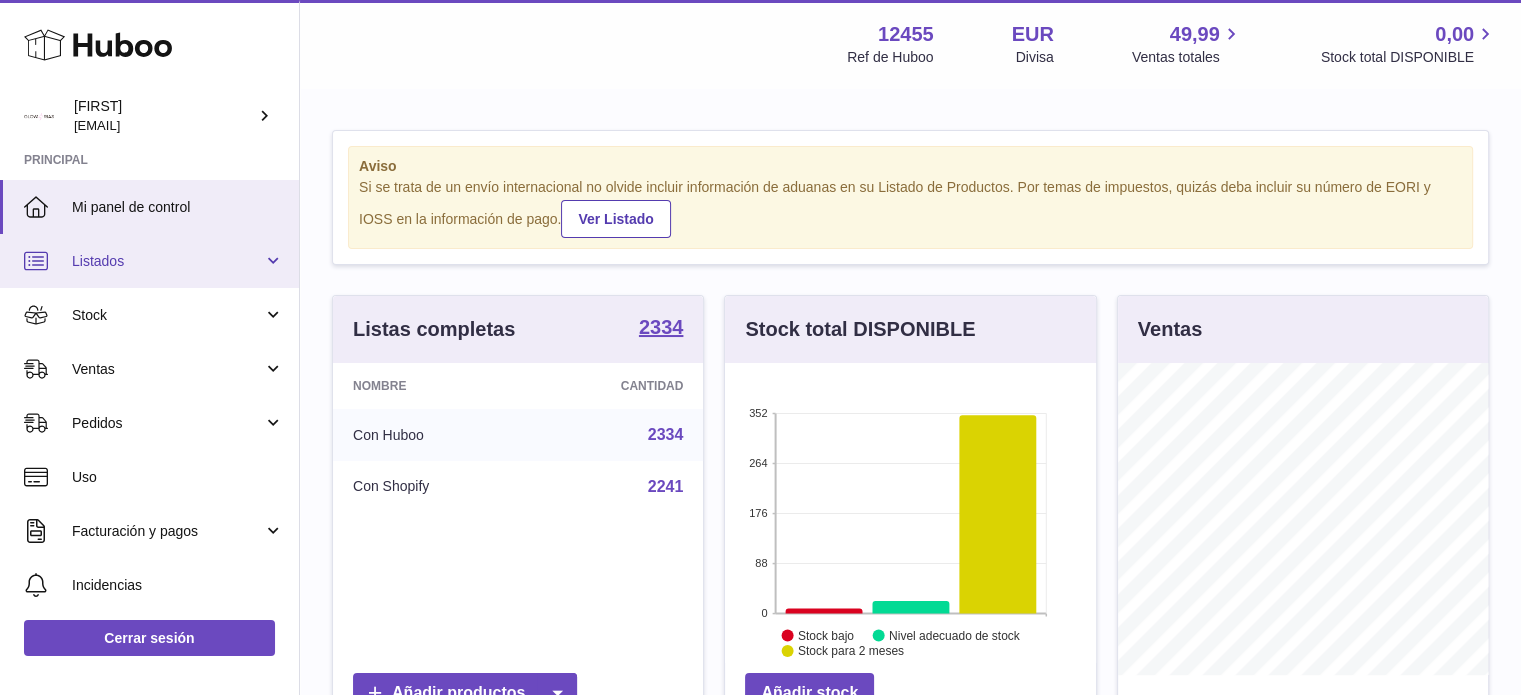 click on "Listados" at bounding box center (167, 261) 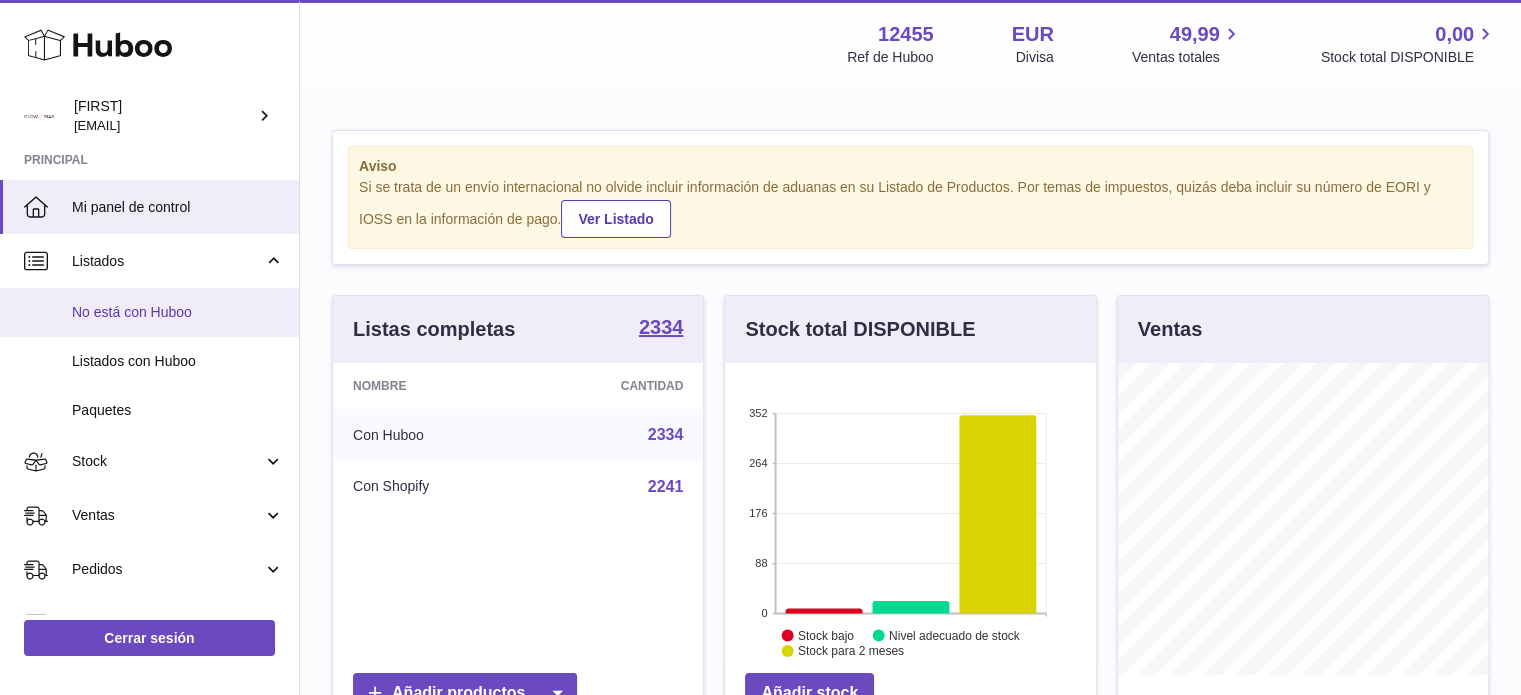 click on "No está con Huboo" at bounding box center (178, 312) 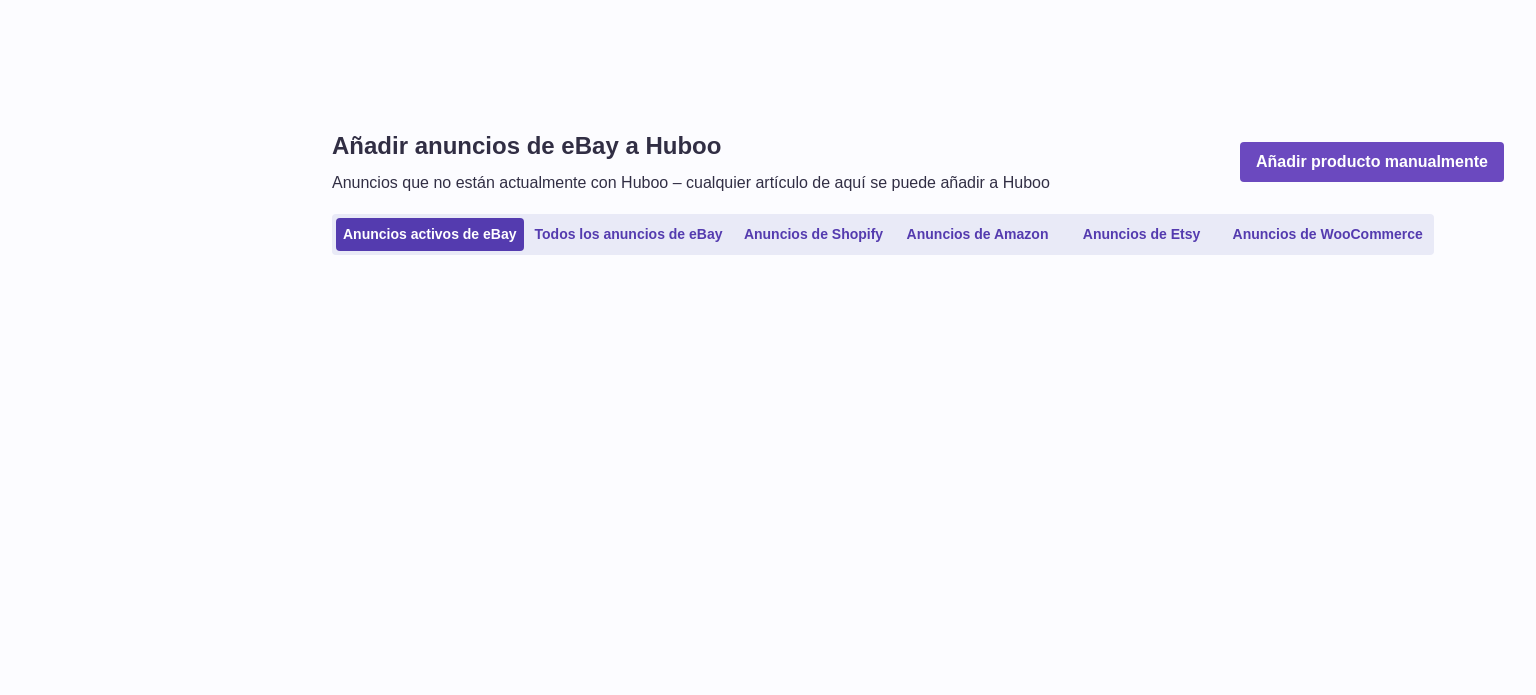 scroll, scrollTop: 0, scrollLeft: 0, axis: both 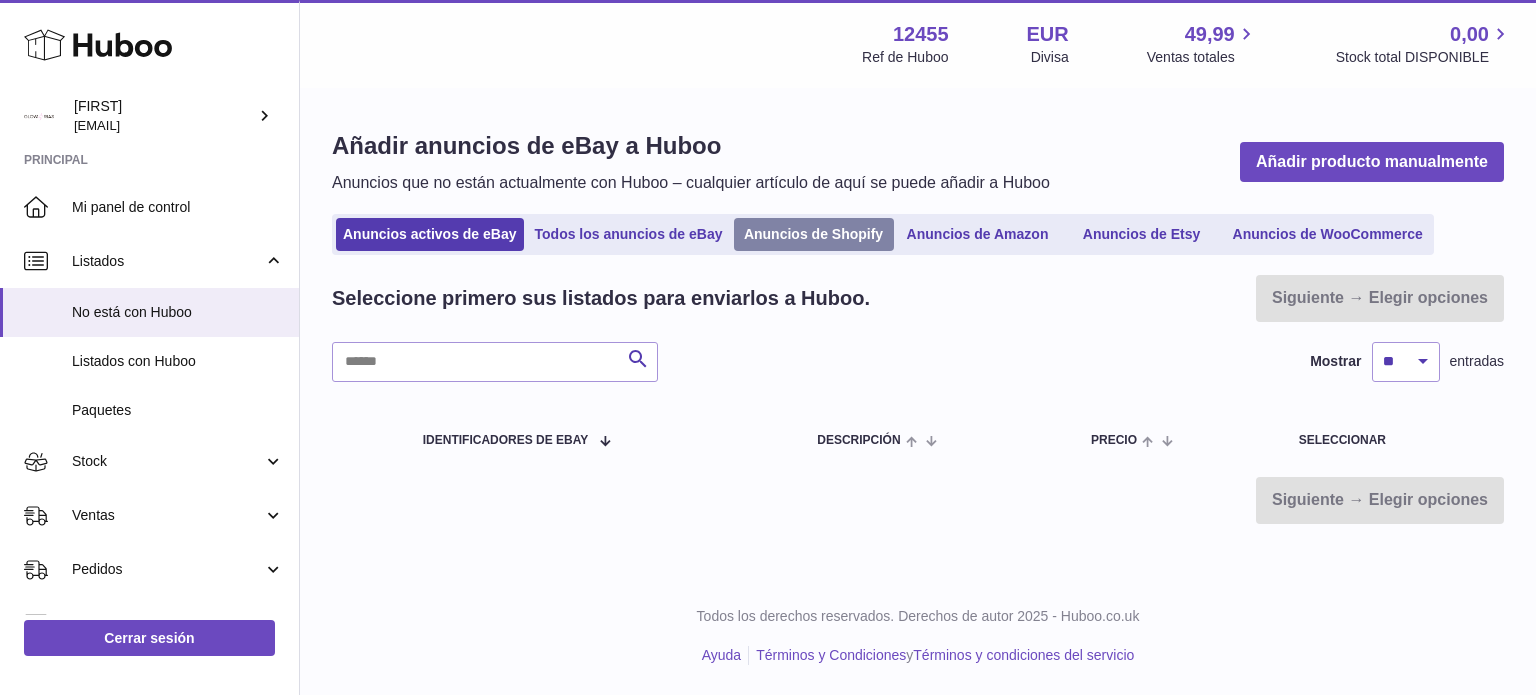 click on "Anuncios de Shopify" at bounding box center (814, 234) 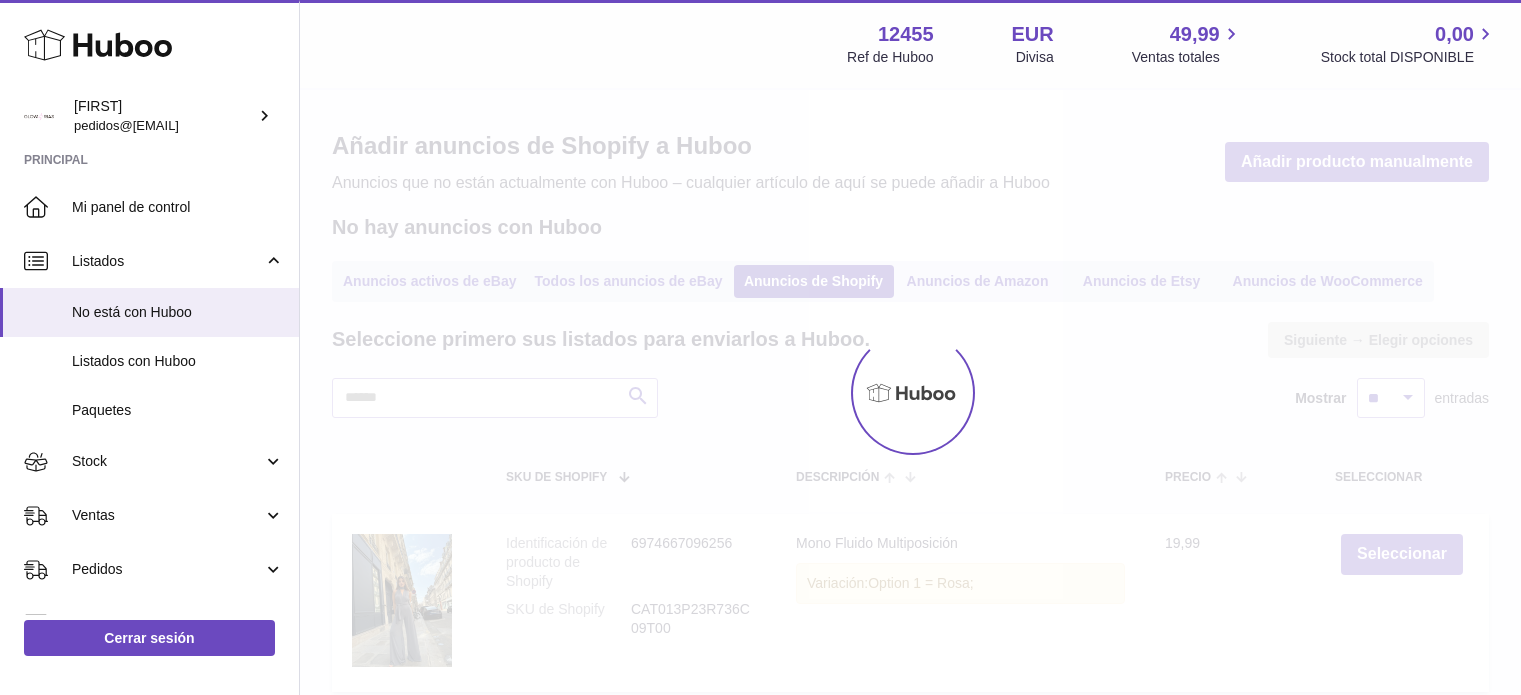 scroll, scrollTop: 0, scrollLeft: 0, axis: both 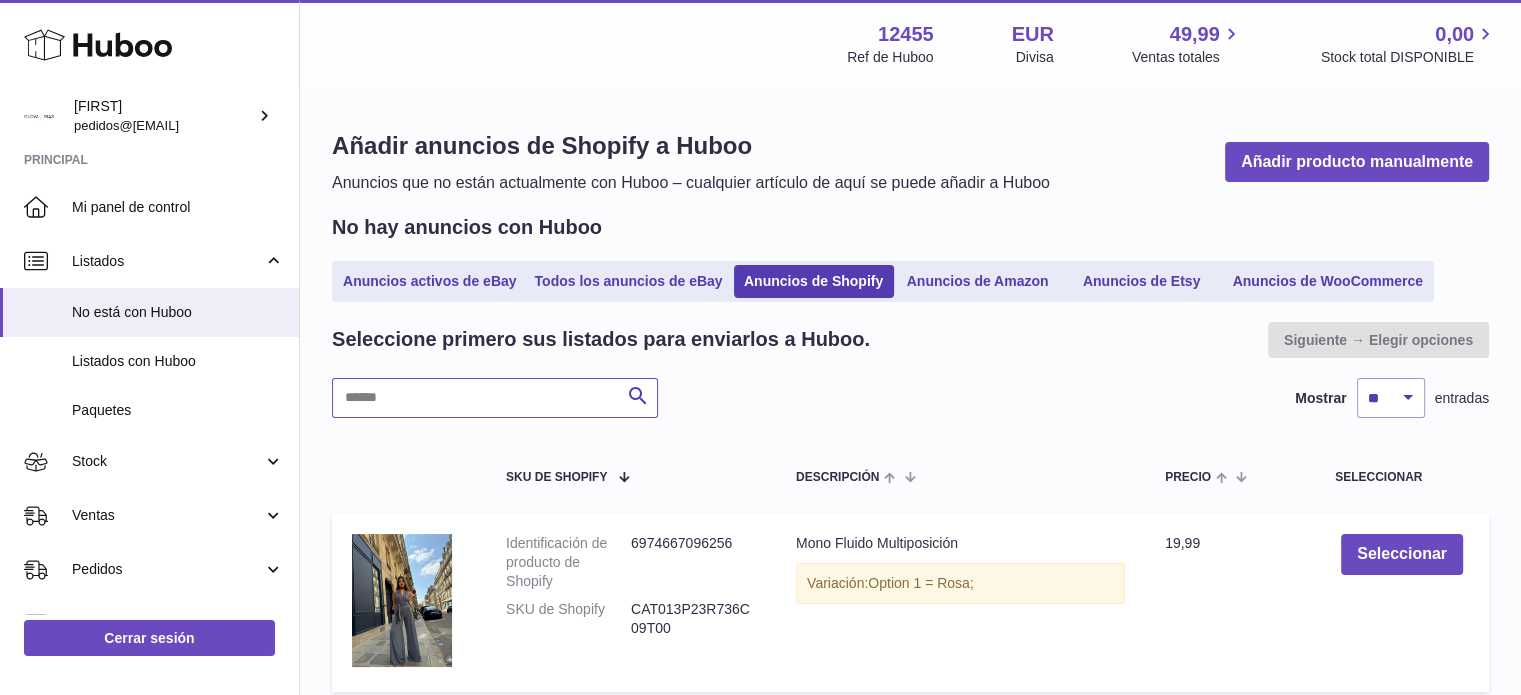 click at bounding box center (495, 398) 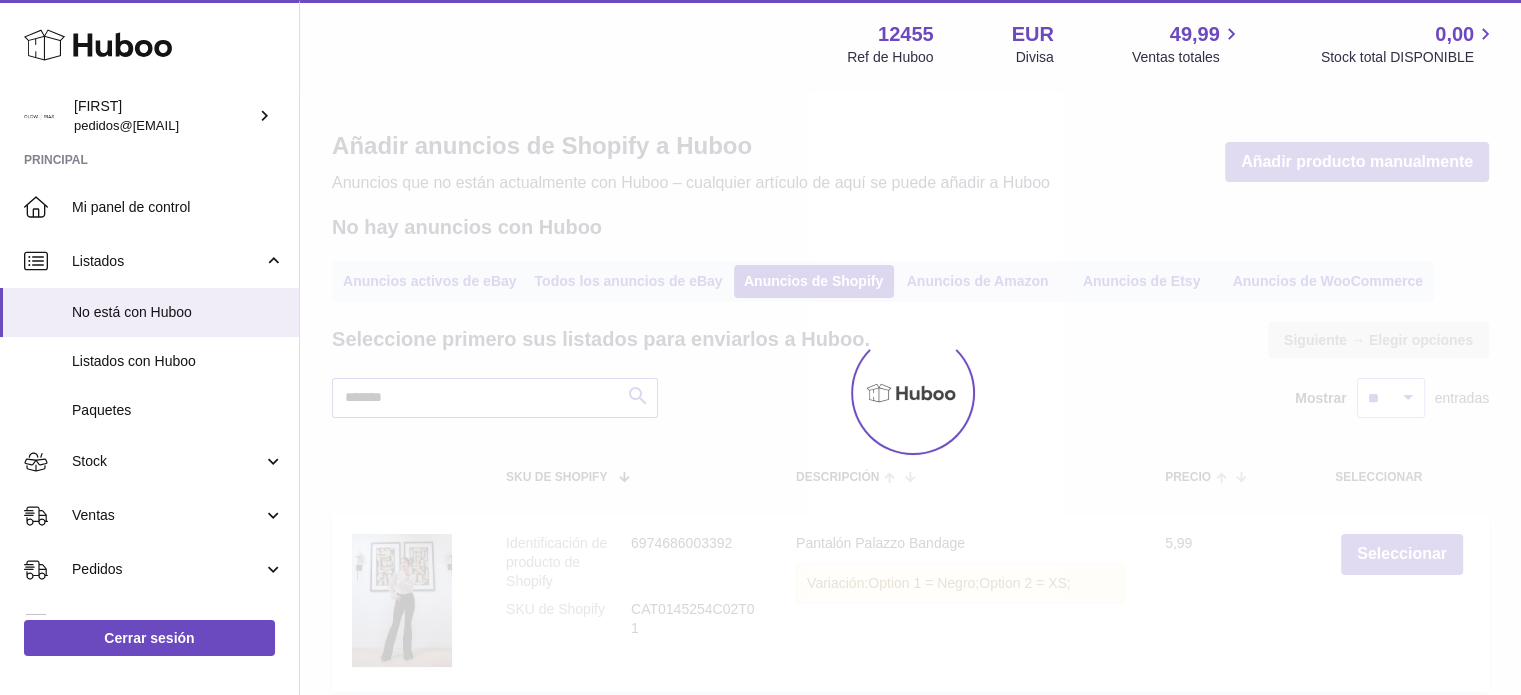 type on "********" 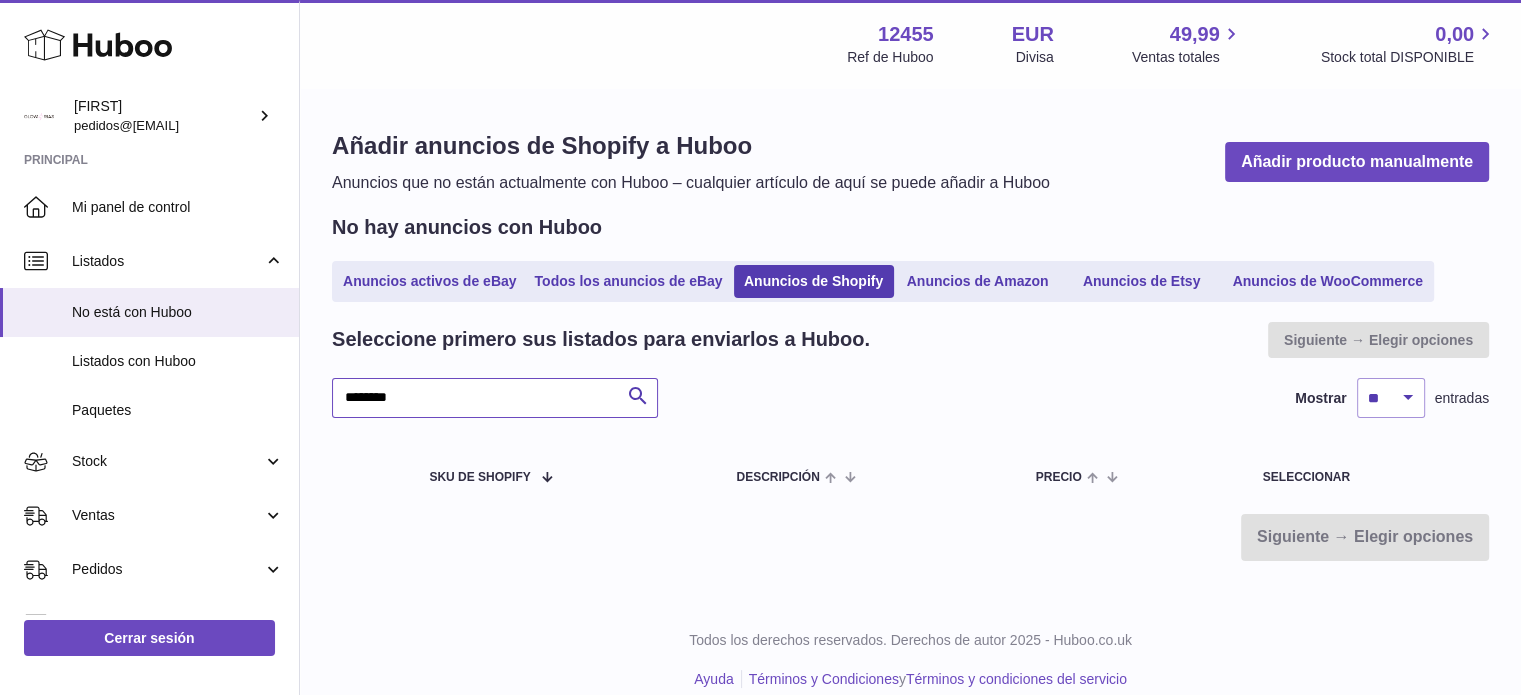 drag, startPoint x: 503, startPoint y: 396, endPoint x: 304, endPoint y: 408, distance: 199.36148 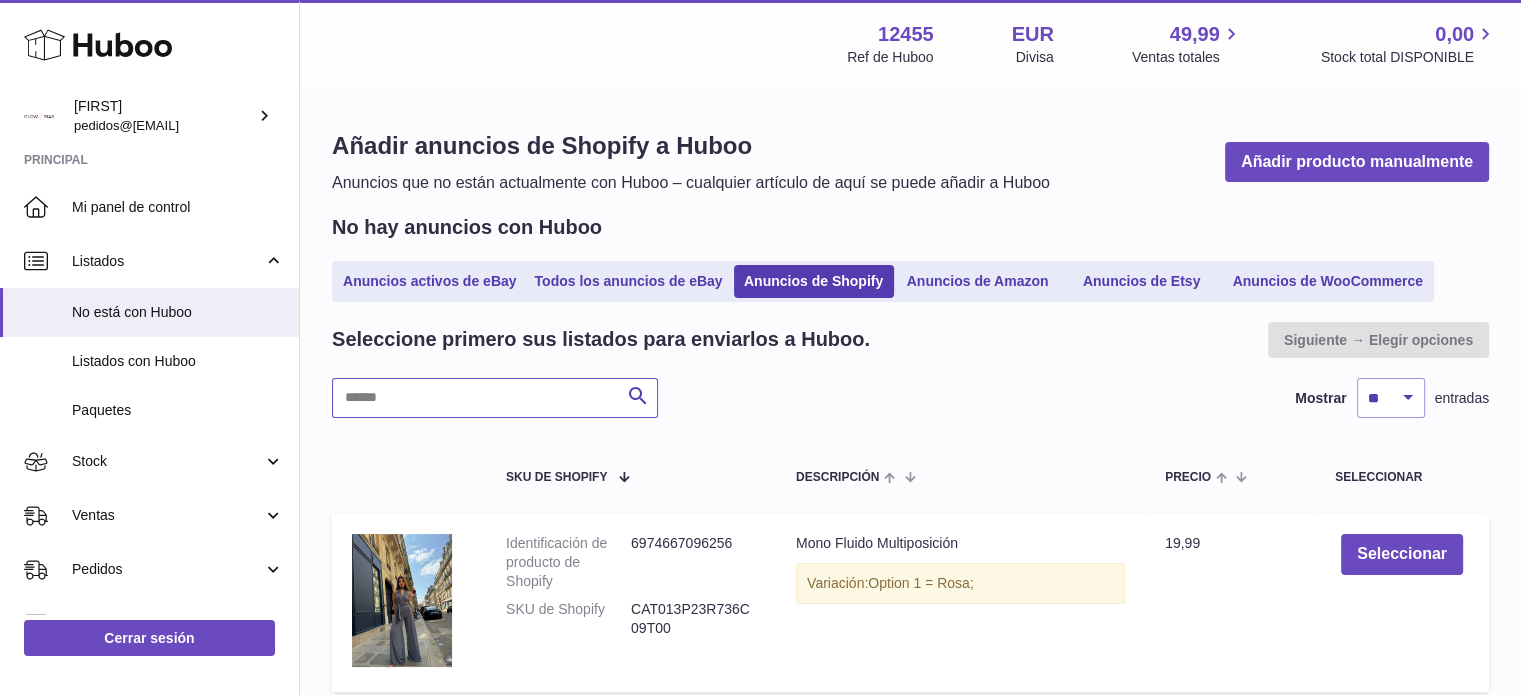 paste on "********" 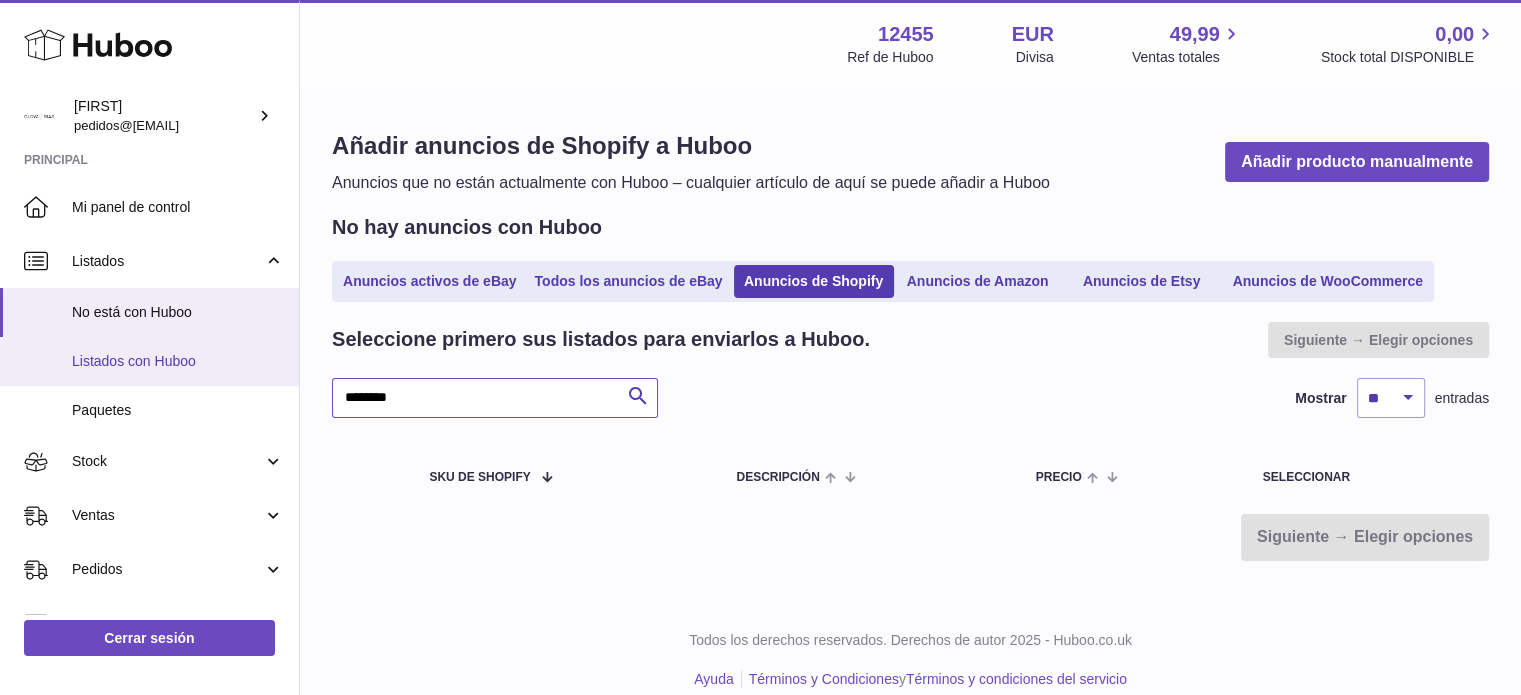type on "********" 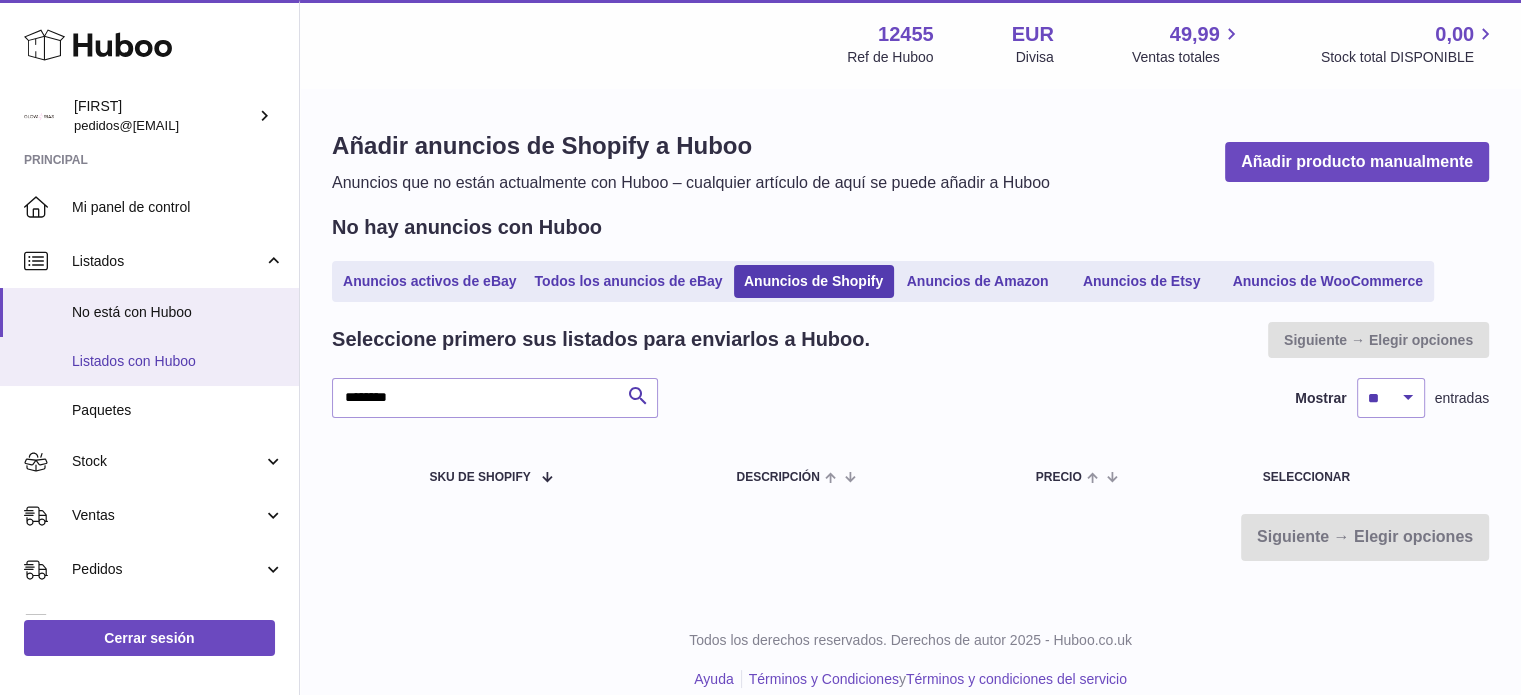 click on "Listados con Huboo" at bounding box center [178, 361] 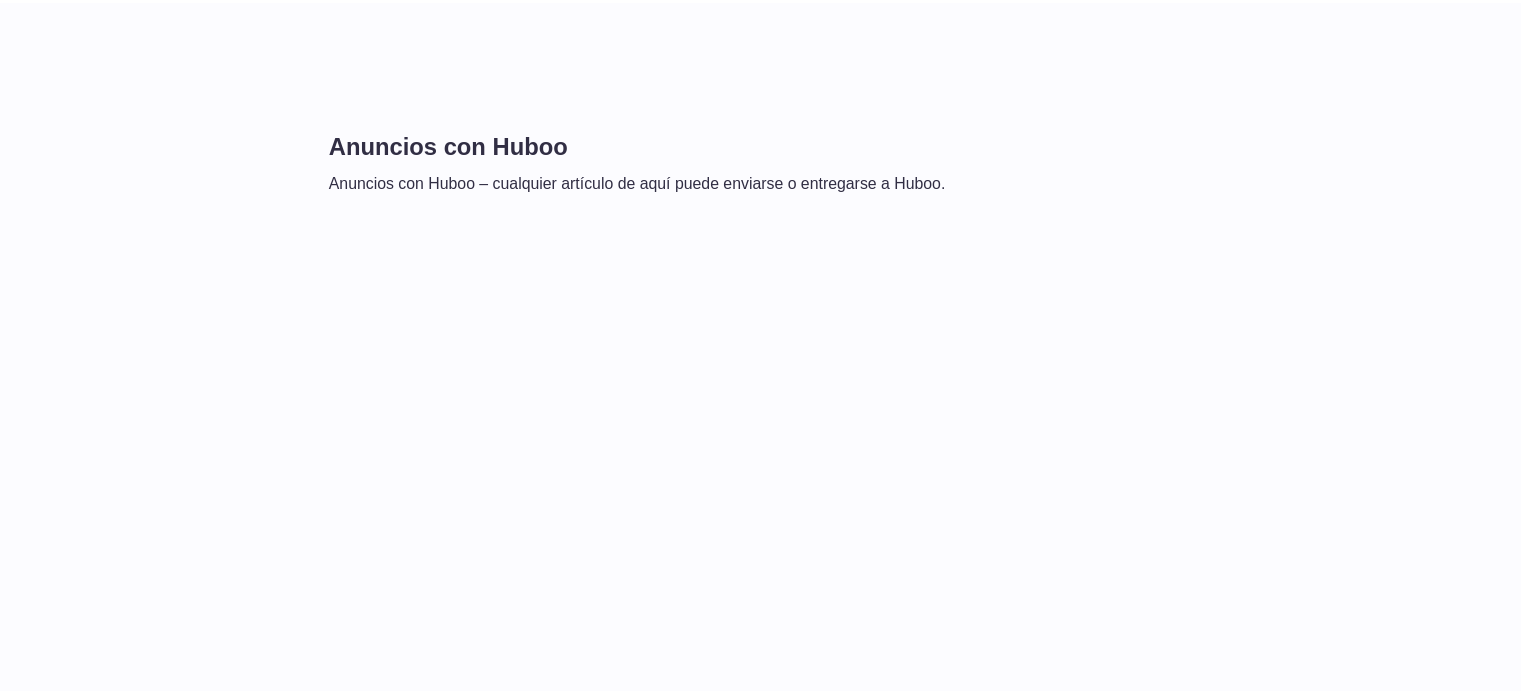 scroll, scrollTop: 0, scrollLeft: 0, axis: both 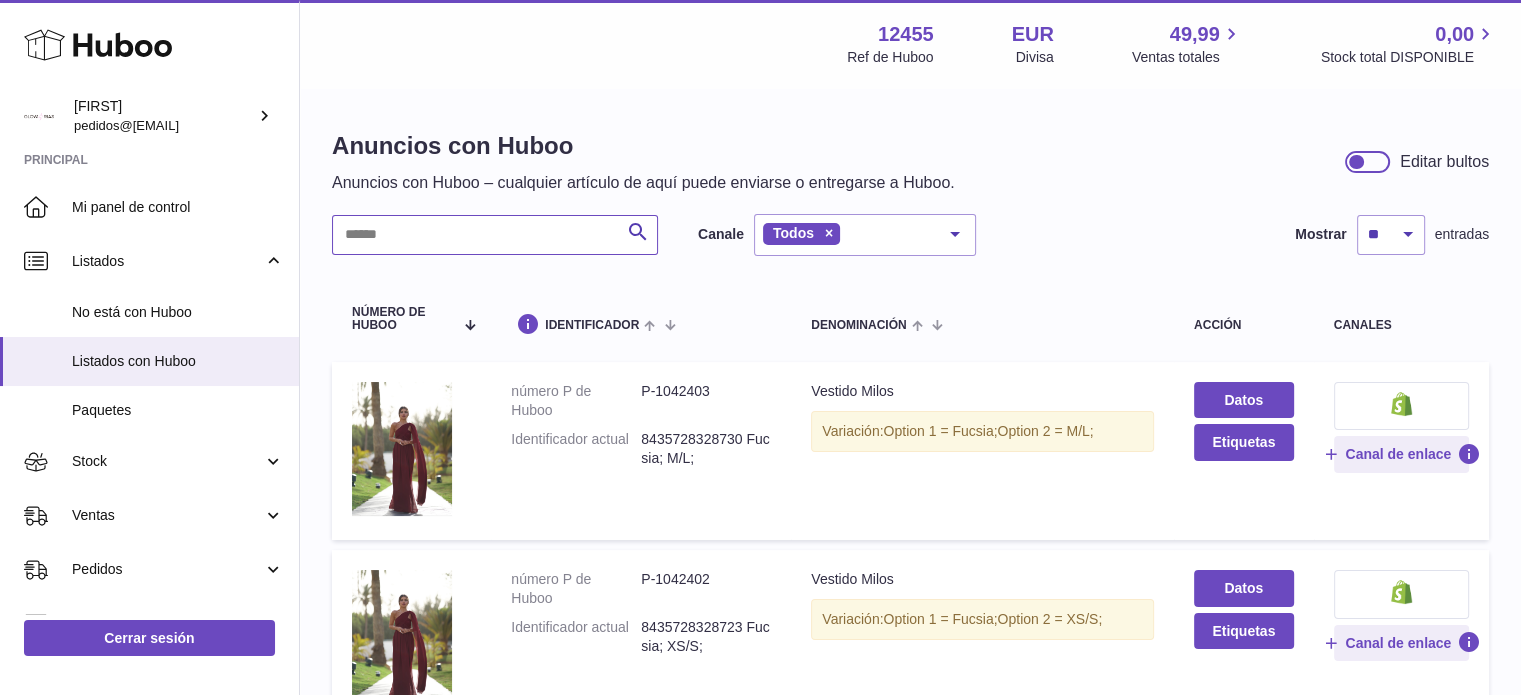 click at bounding box center [495, 235] 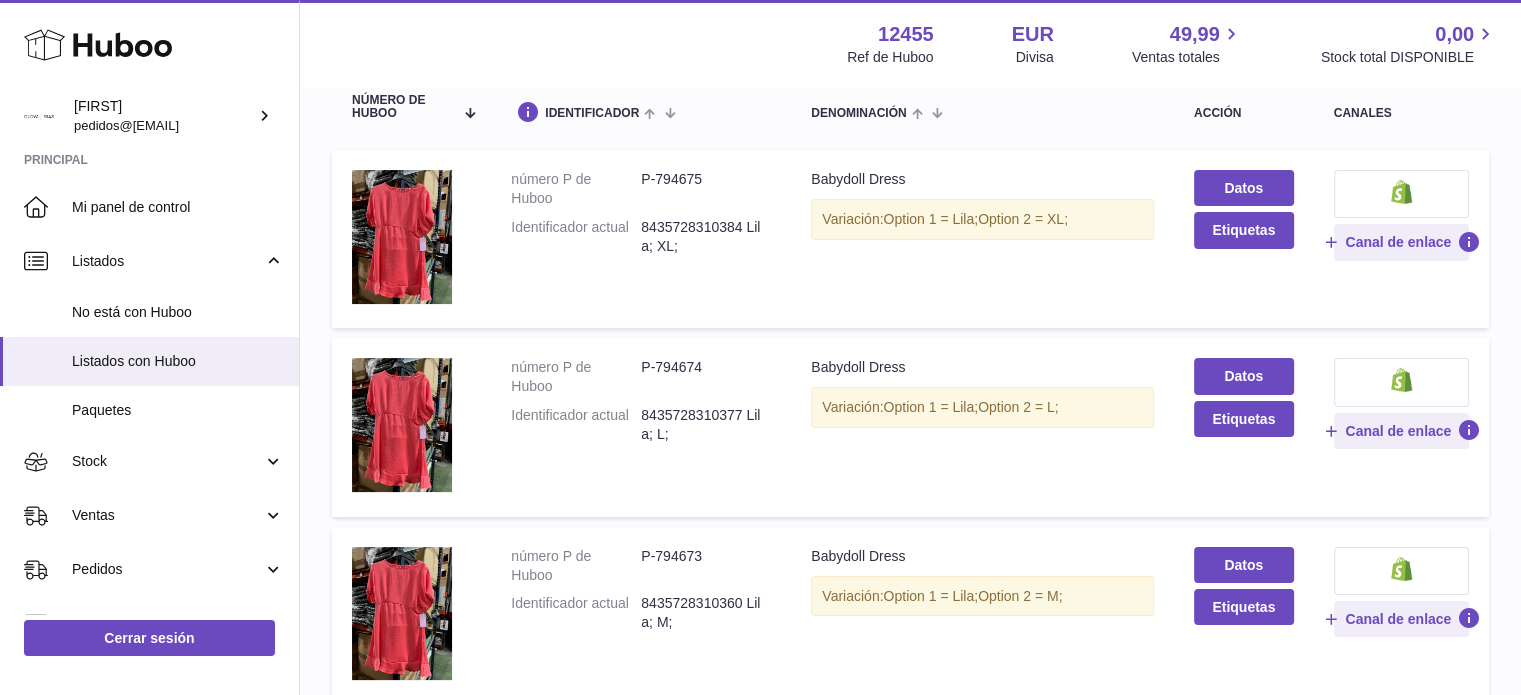 scroll, scrollTop: 100, scrollLeft: 0, axis: vertical 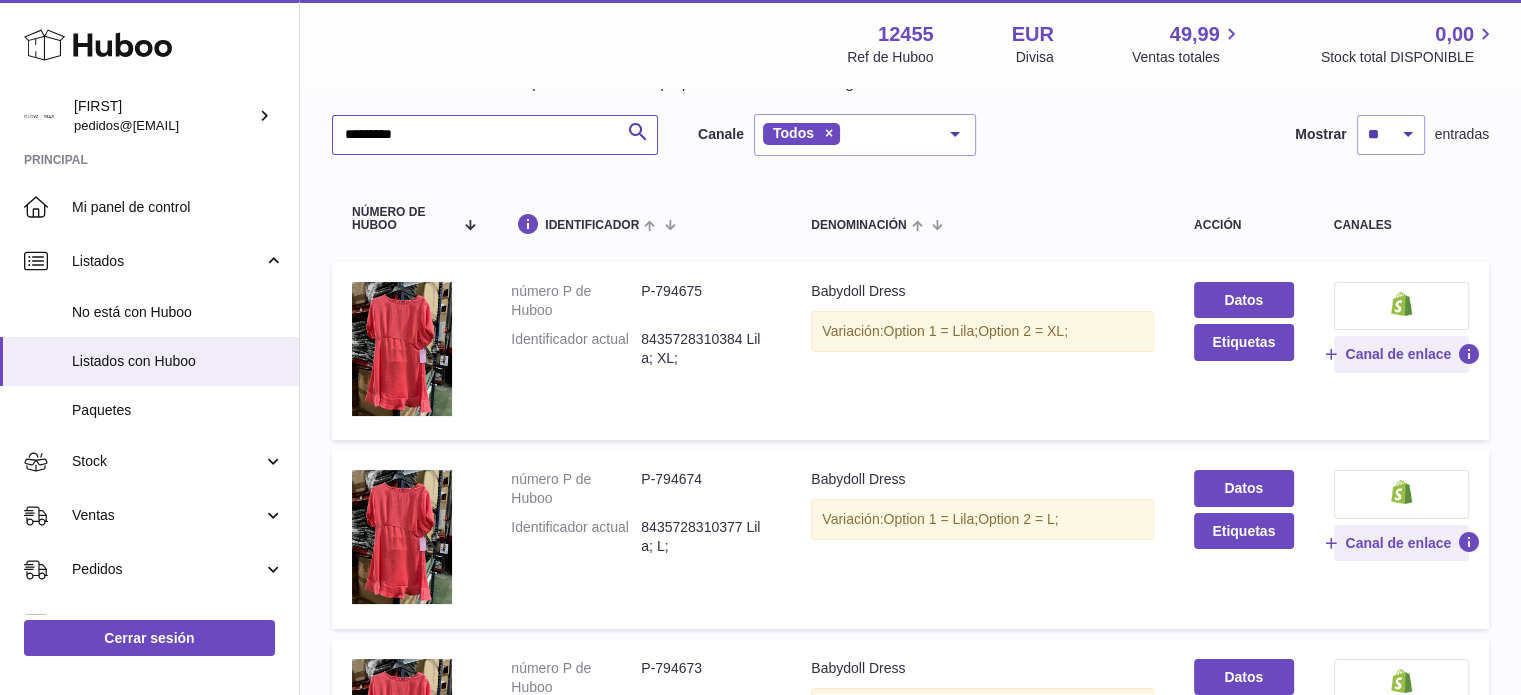 type on "********" 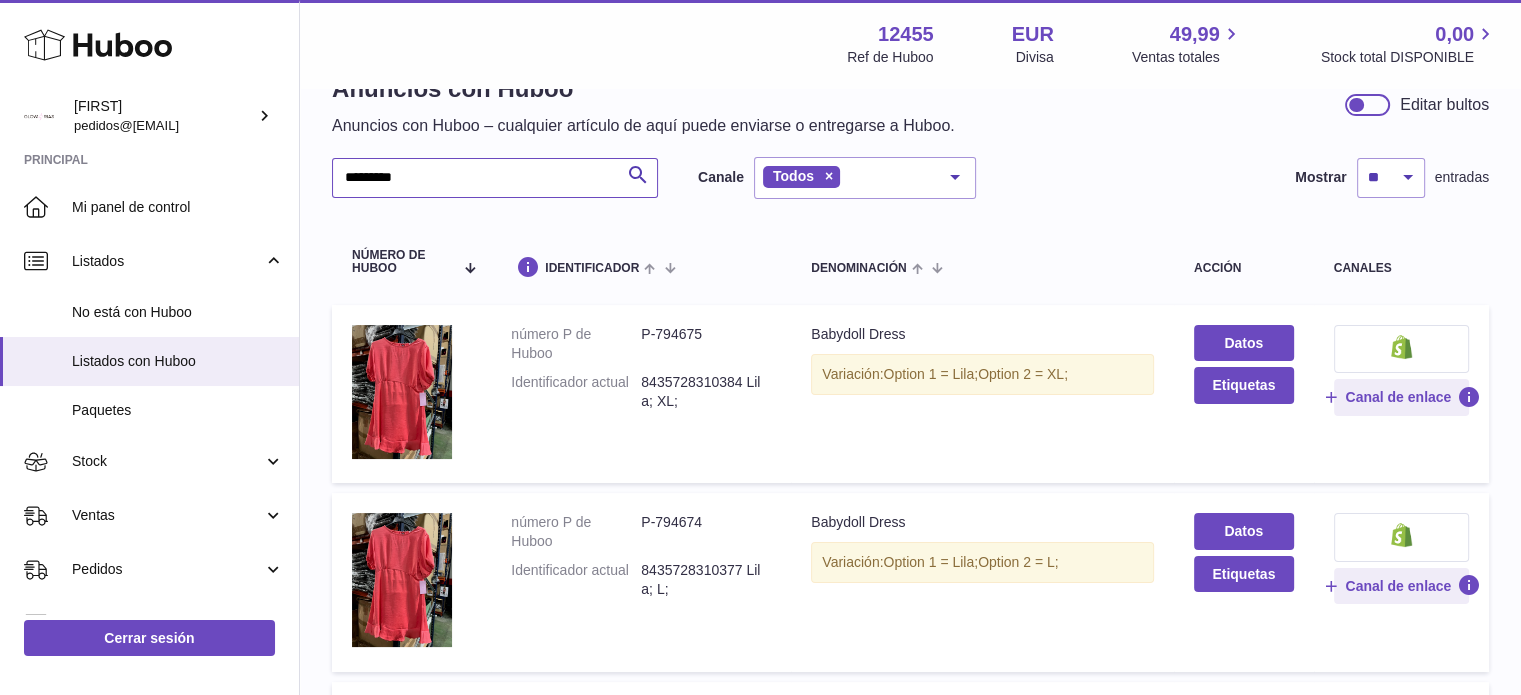 scroll, scrollTop: 0, scrollLeft: 0, axis: both 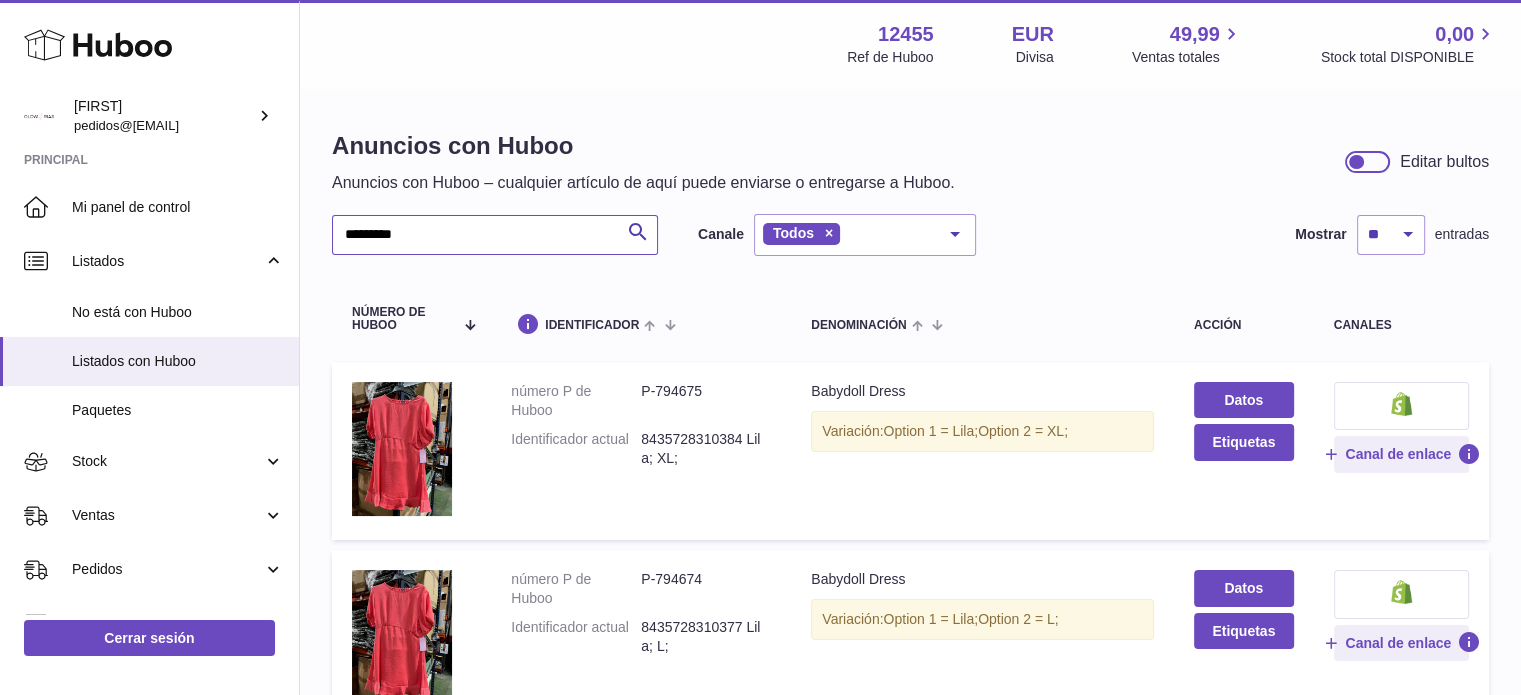 click on "********" at bounding box center [495, 235] 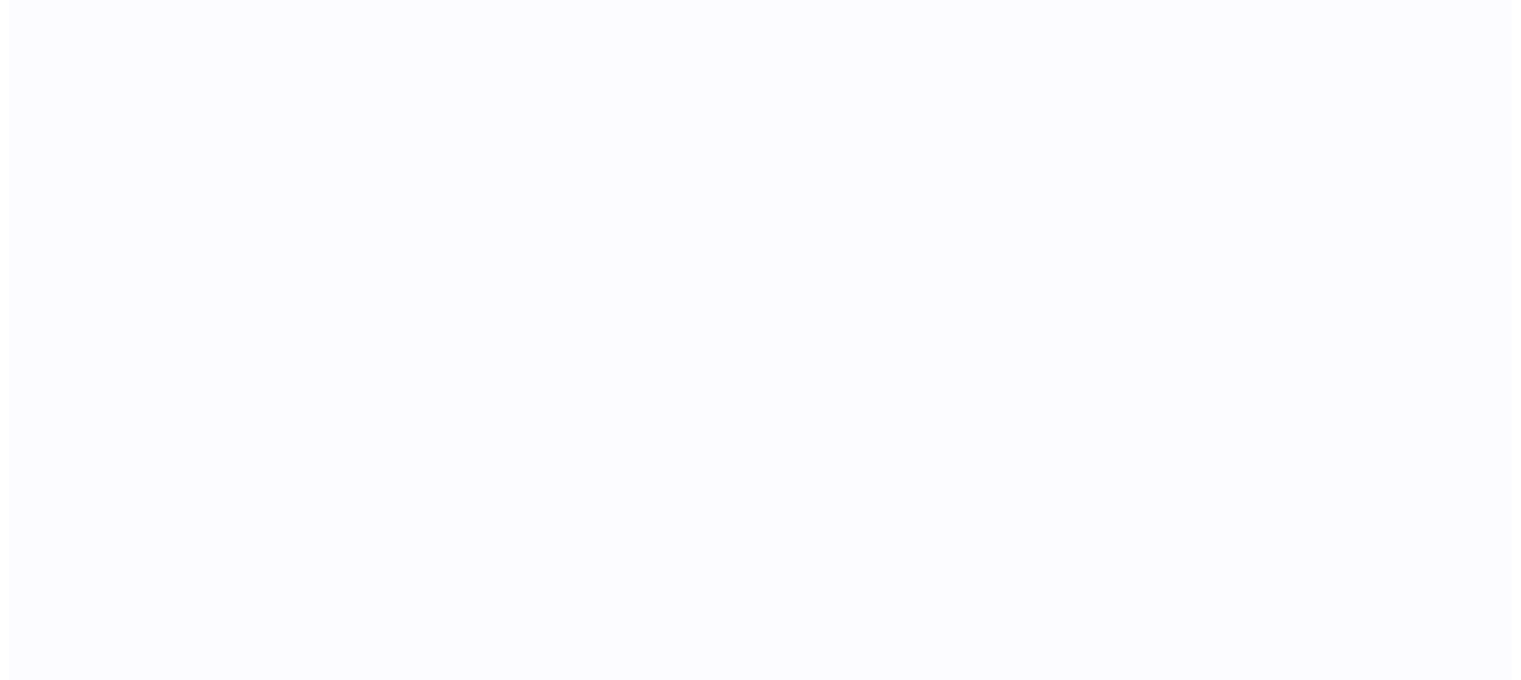 scroll, scrollTop: 0, scrollLeft: 0, axis: both 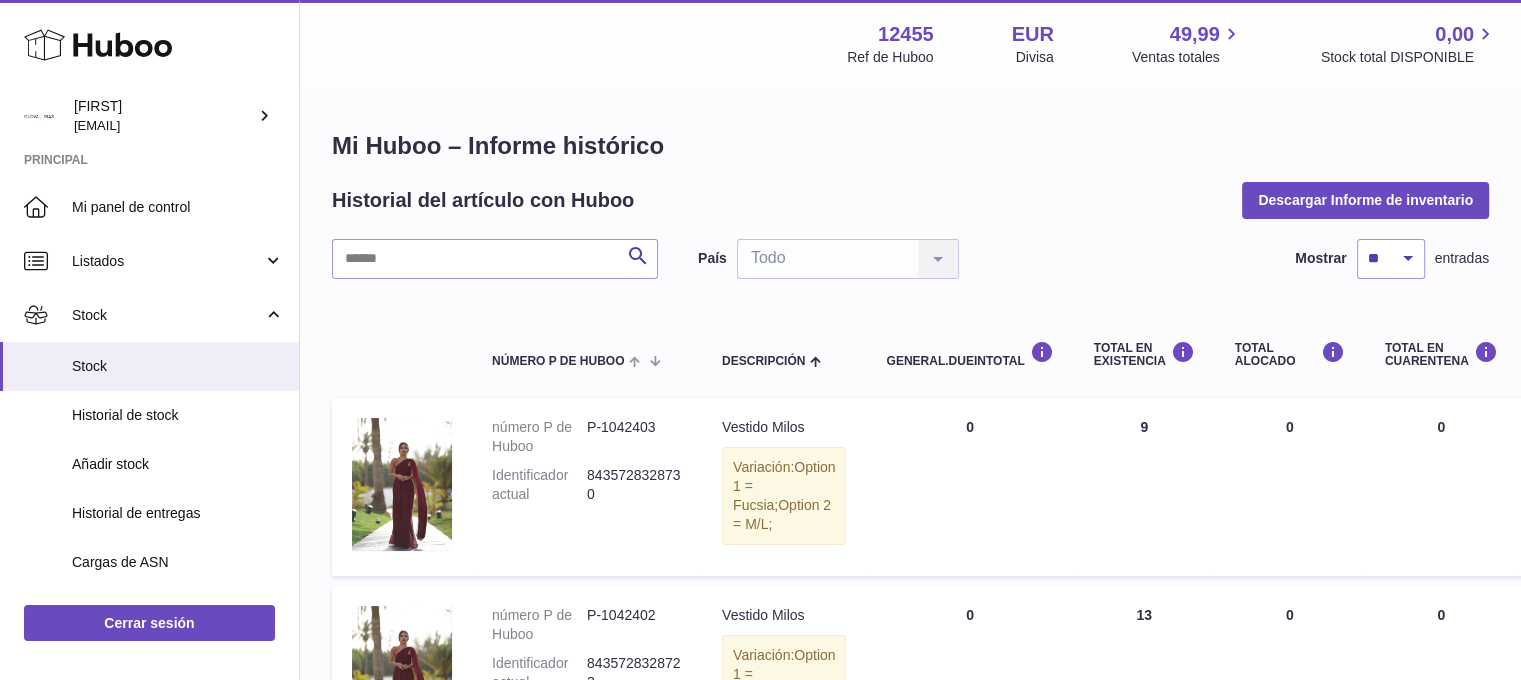 click on "Historial de stock" at bounding box center (178, 415) 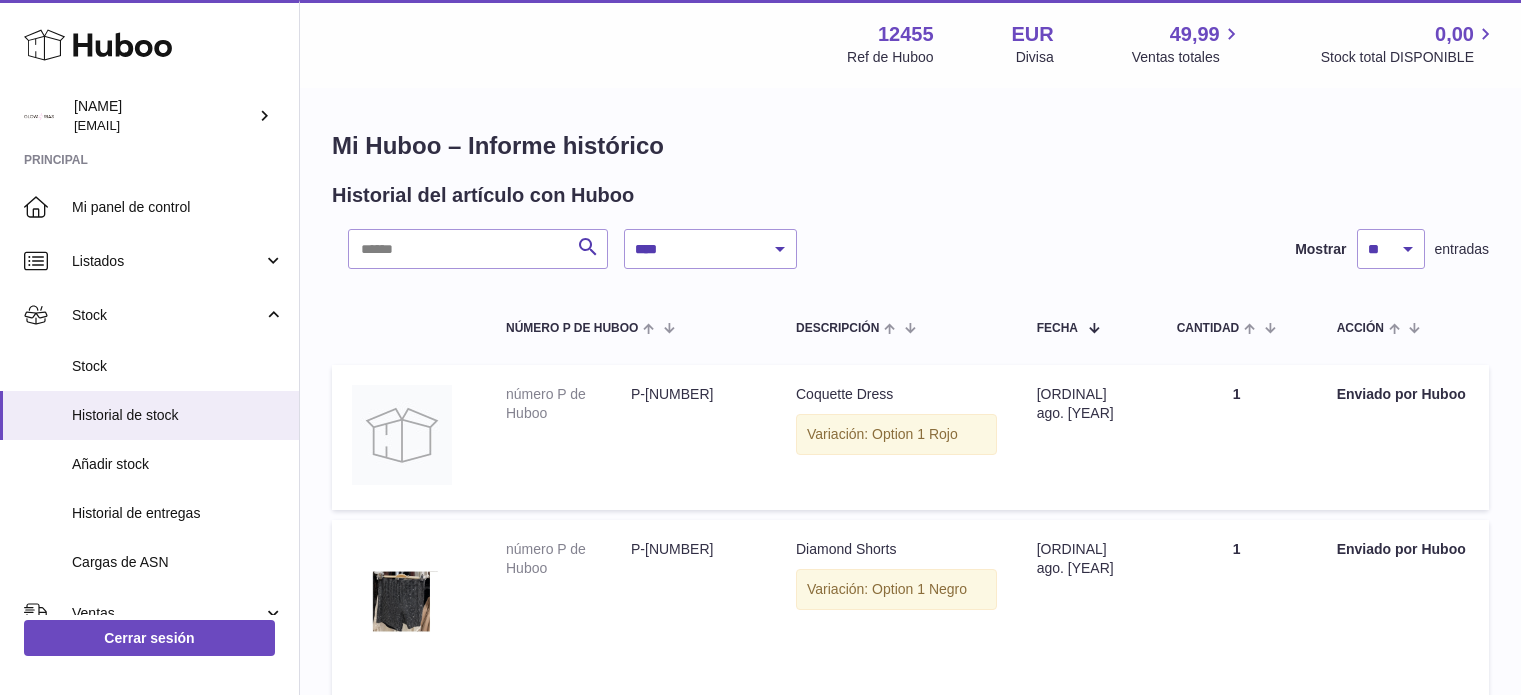 scroll, scrollTop: 0, scrollLeft: 0, axis: both 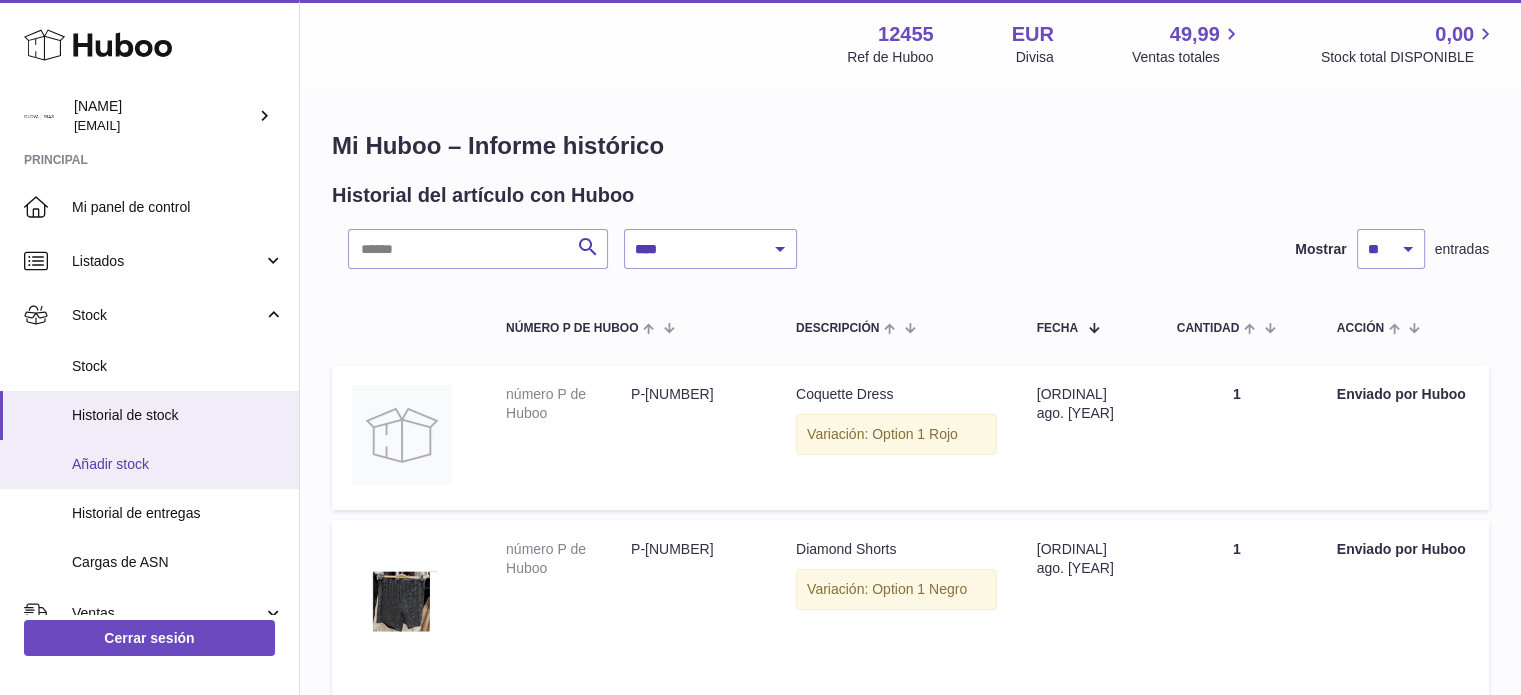 click on "Añadir stock" at bounding box center [178, 464] 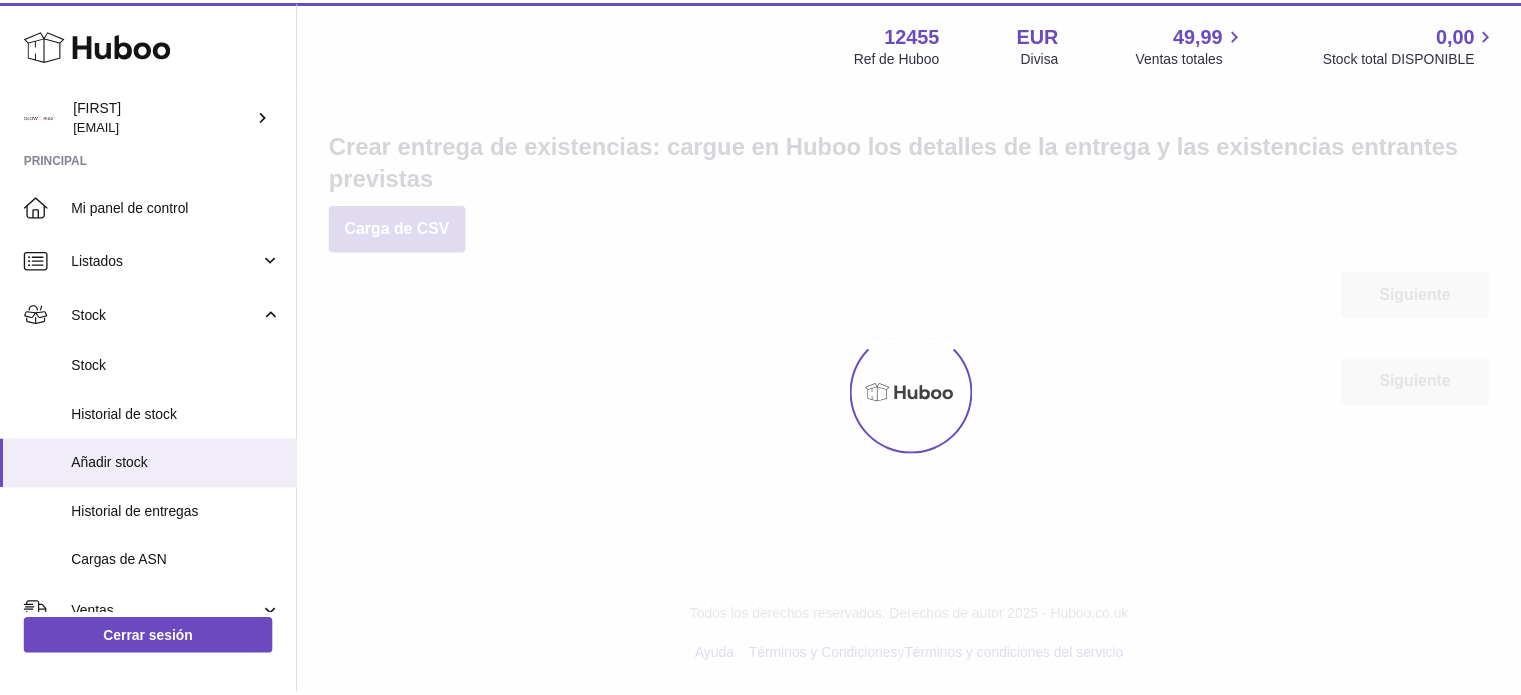 scroll, scrollTop: 0, scrollLeft: 0, axis: both 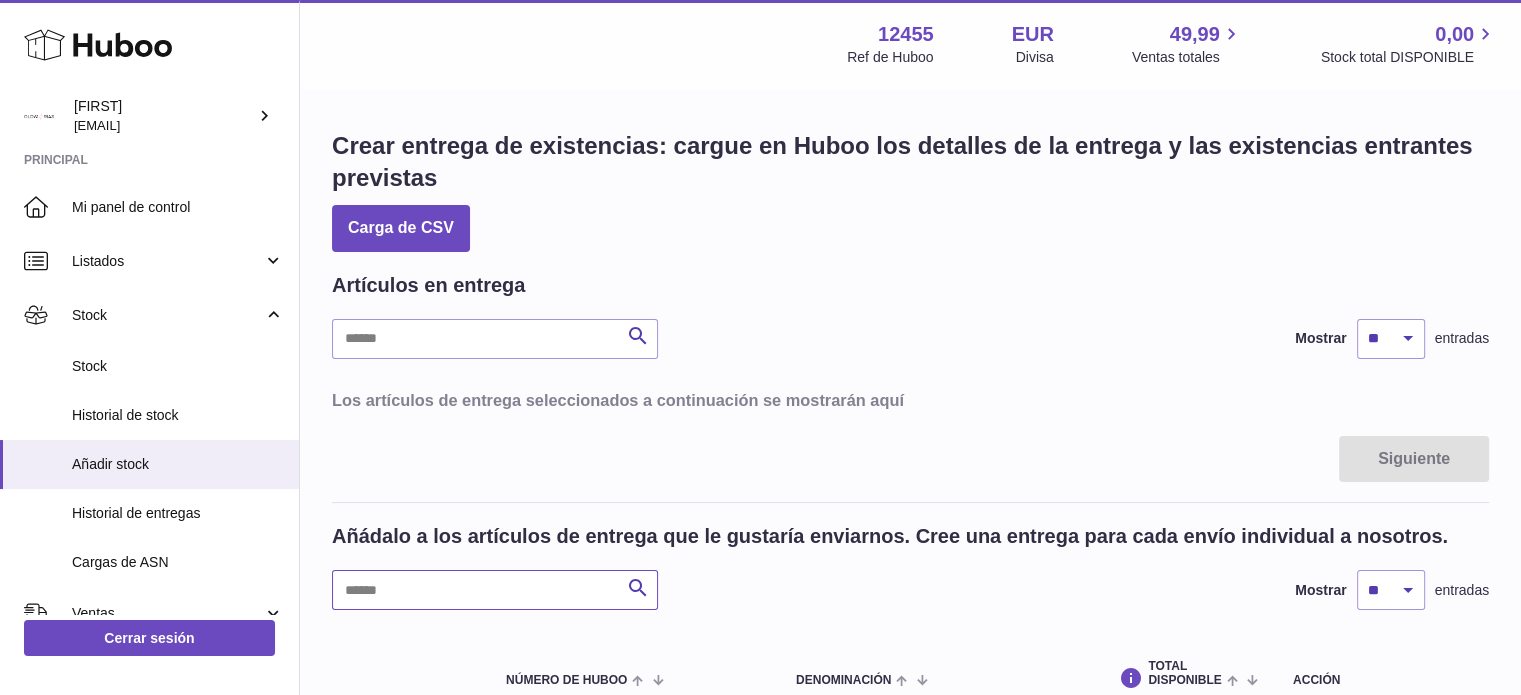 click at bounding box center [495, 590] 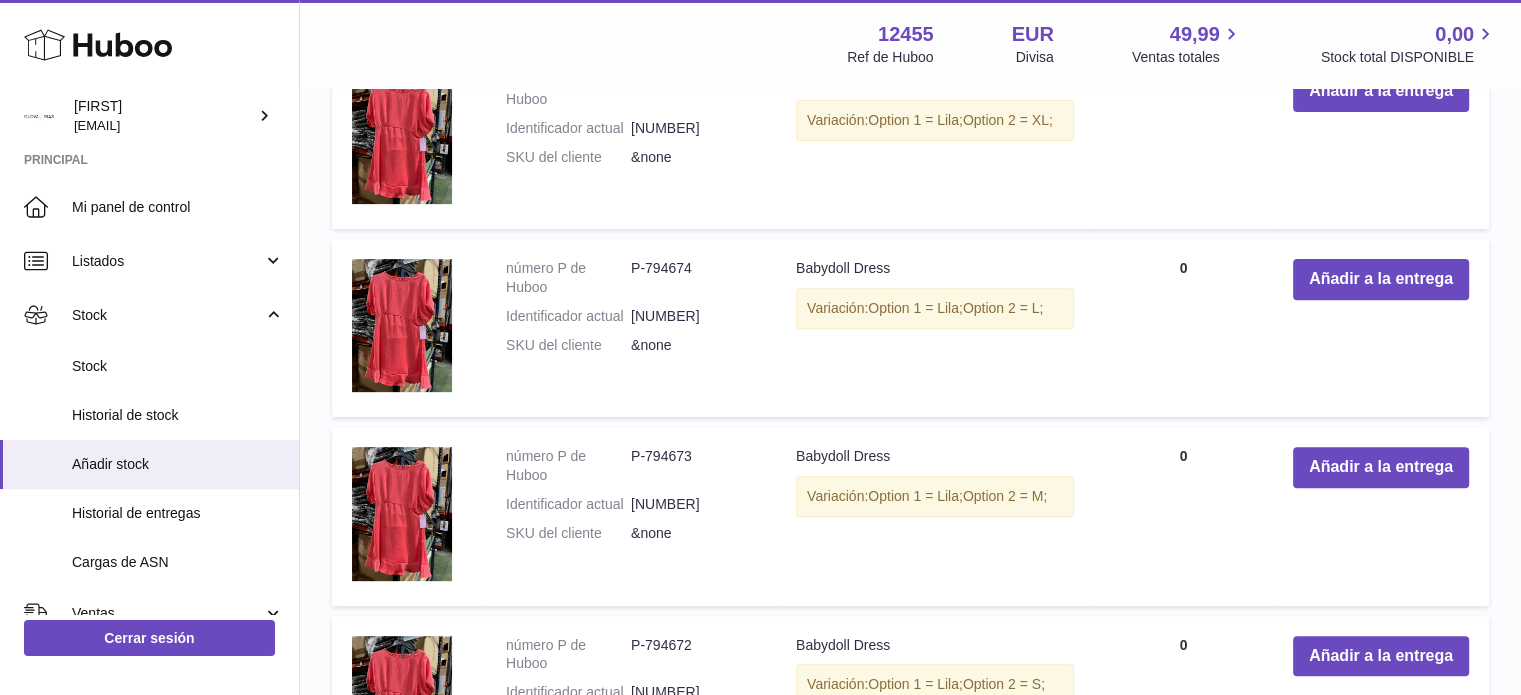 scroll, scrollTop: 700, scrollLeft: 0, axis: vertical 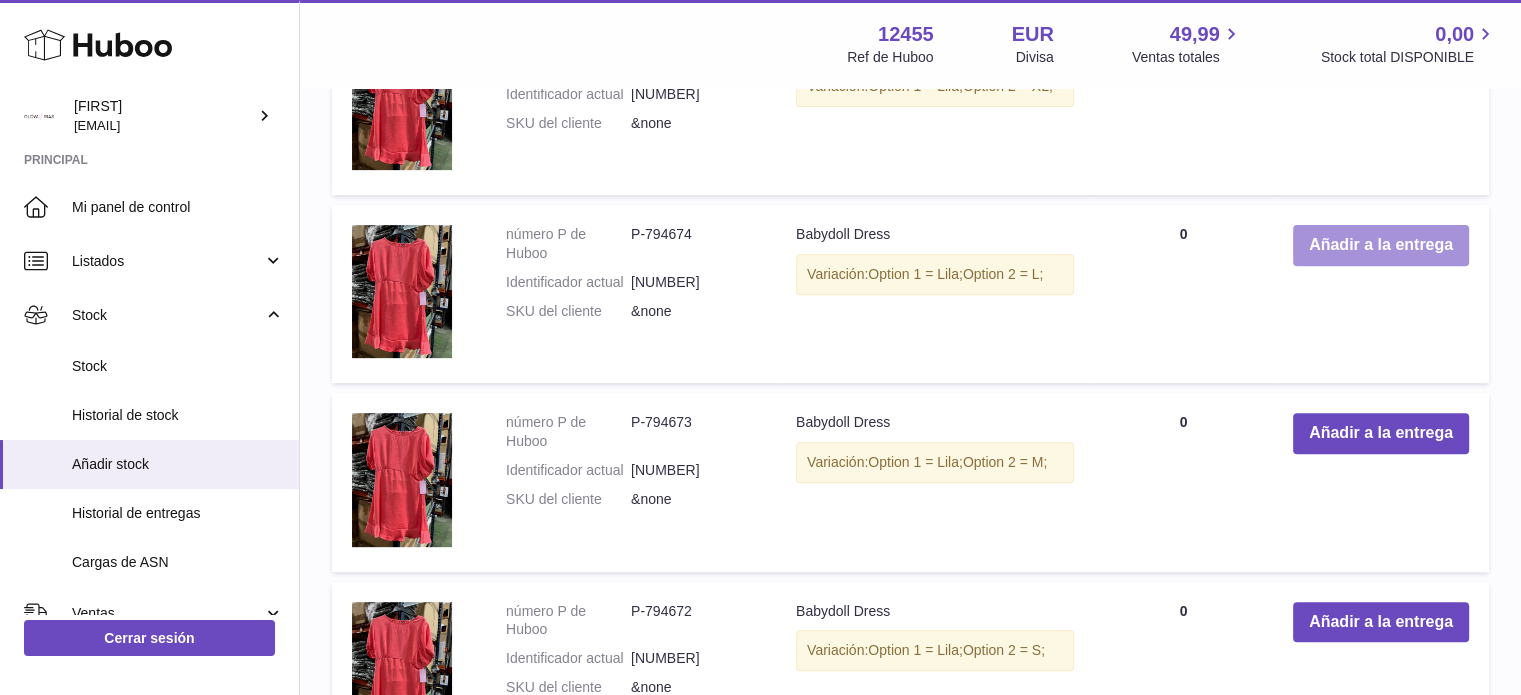 type on "********" 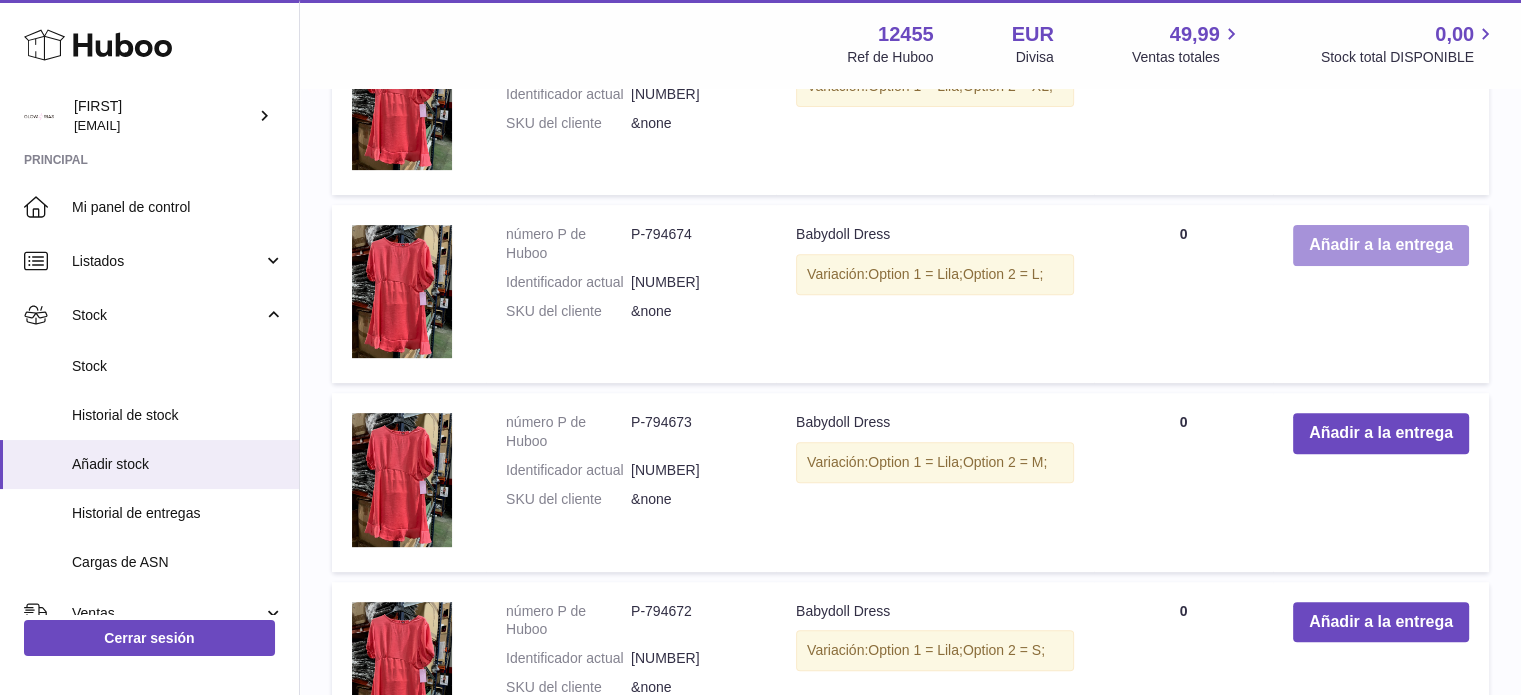 click on "Añadir a la entrega" at bounding box center [1381, 245] 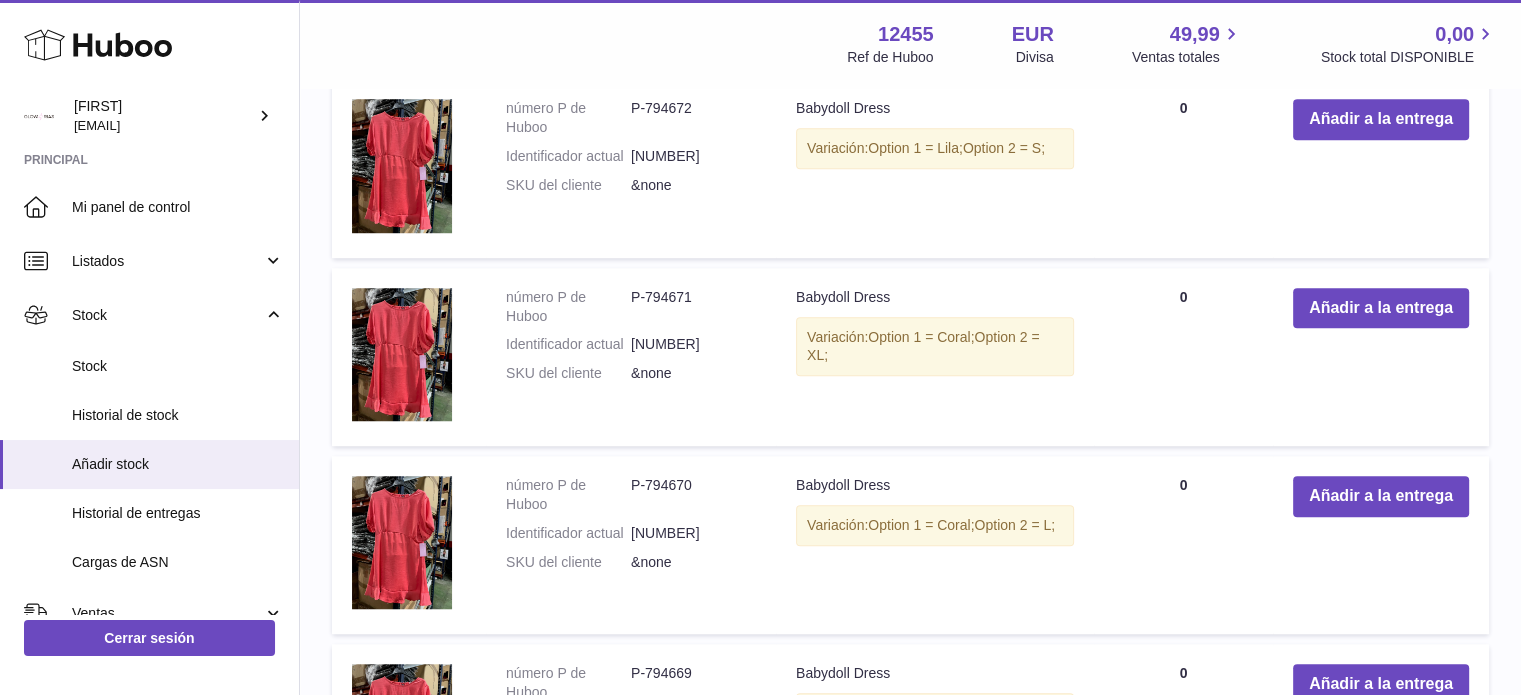 scroll, scrollTop: 1521, scrollLeft: 0, axis: vertical 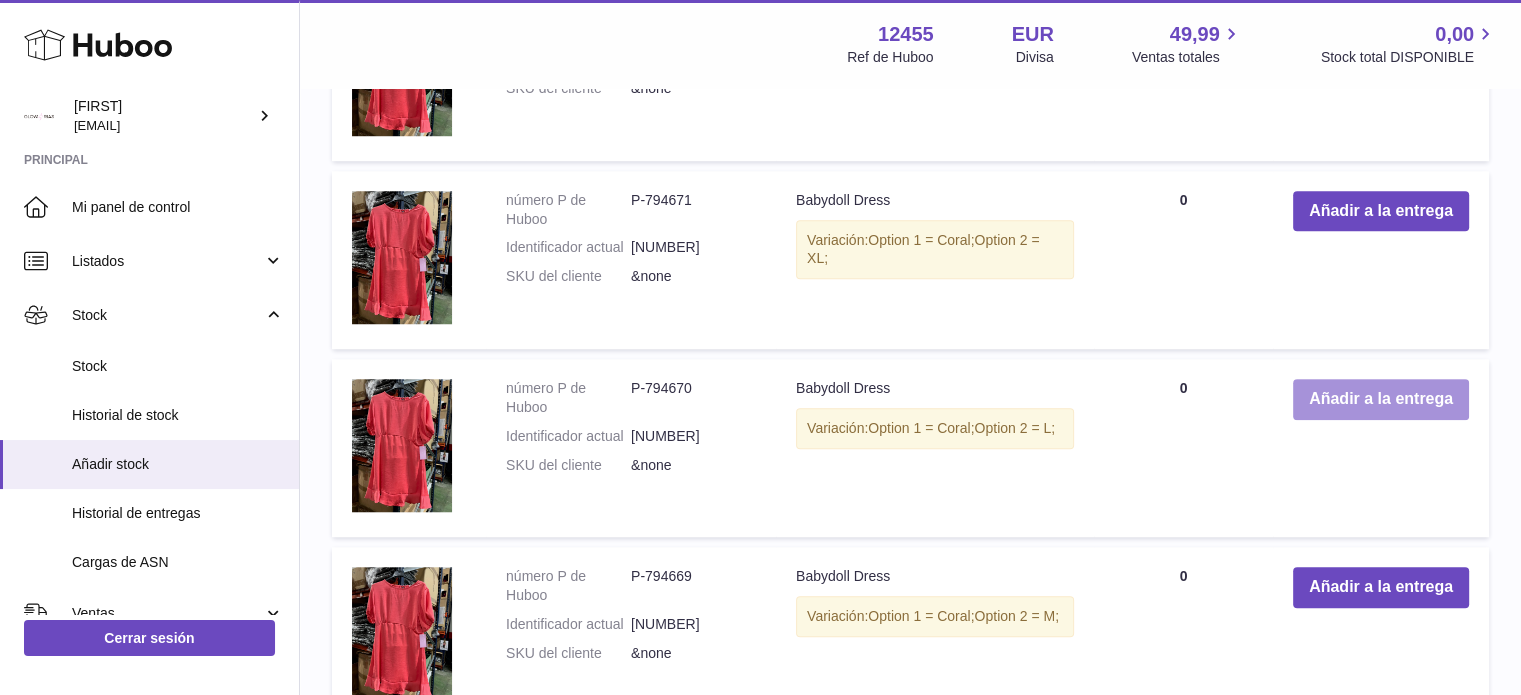 click on "Añadir a la entrega" at bounding box center (1381, 399) 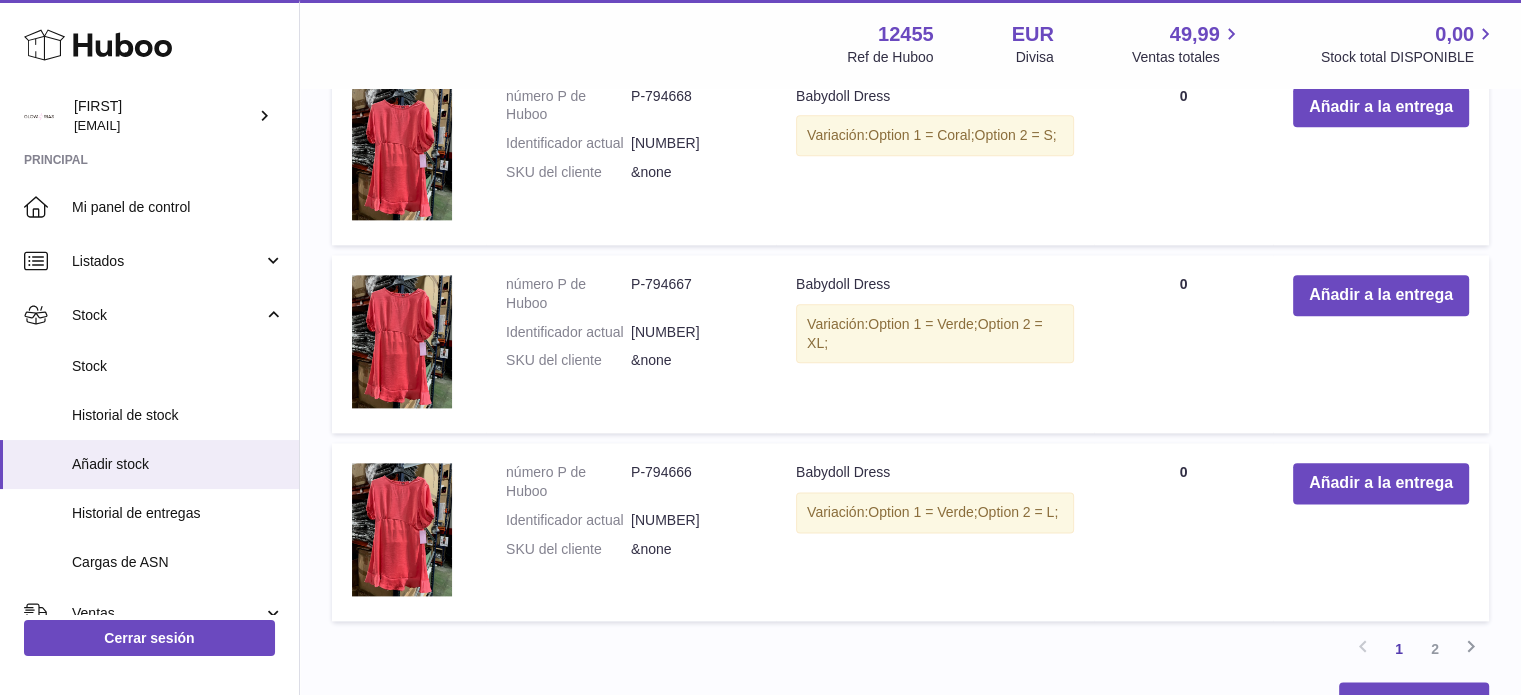 scroll, scrollTop: 2409, scrollLeft: 0, axis: vertical 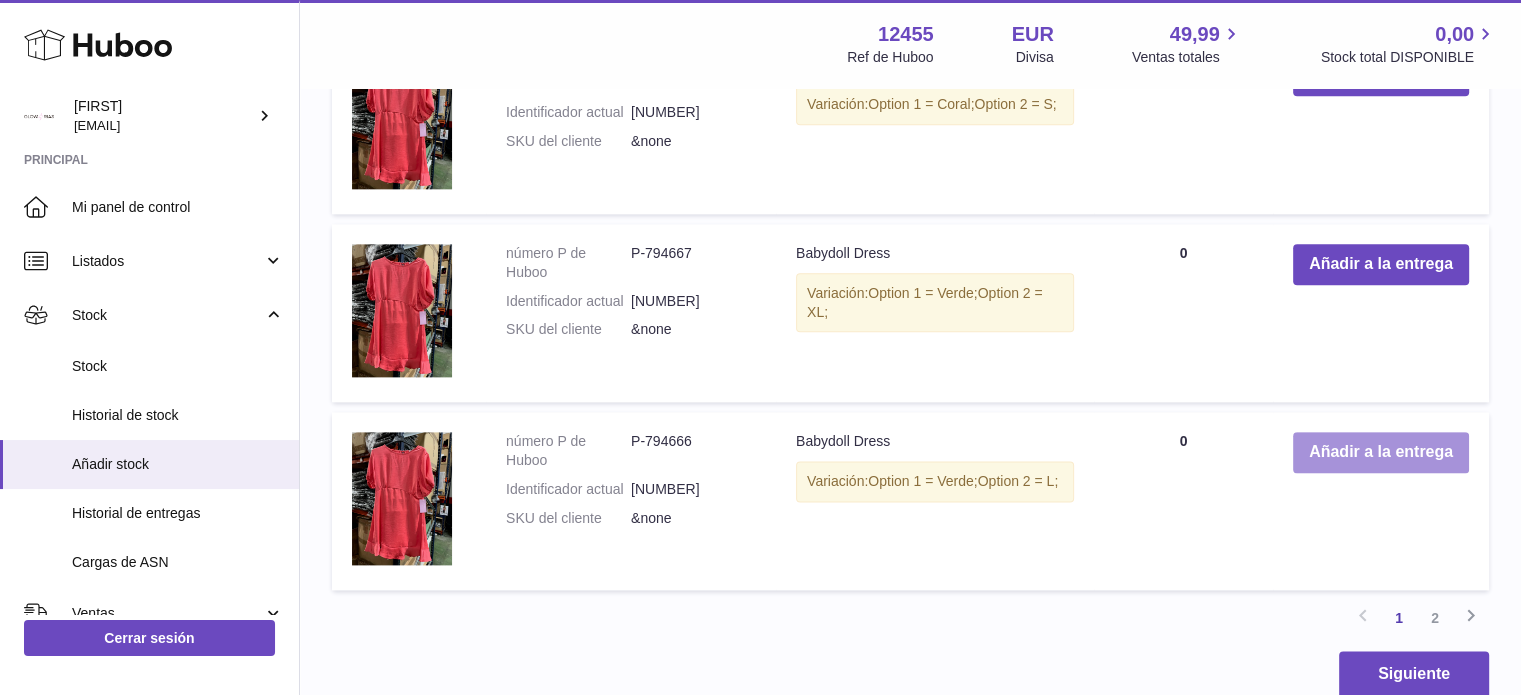 click on "Añadir a la entrega" at bounding box center (1381, 452) 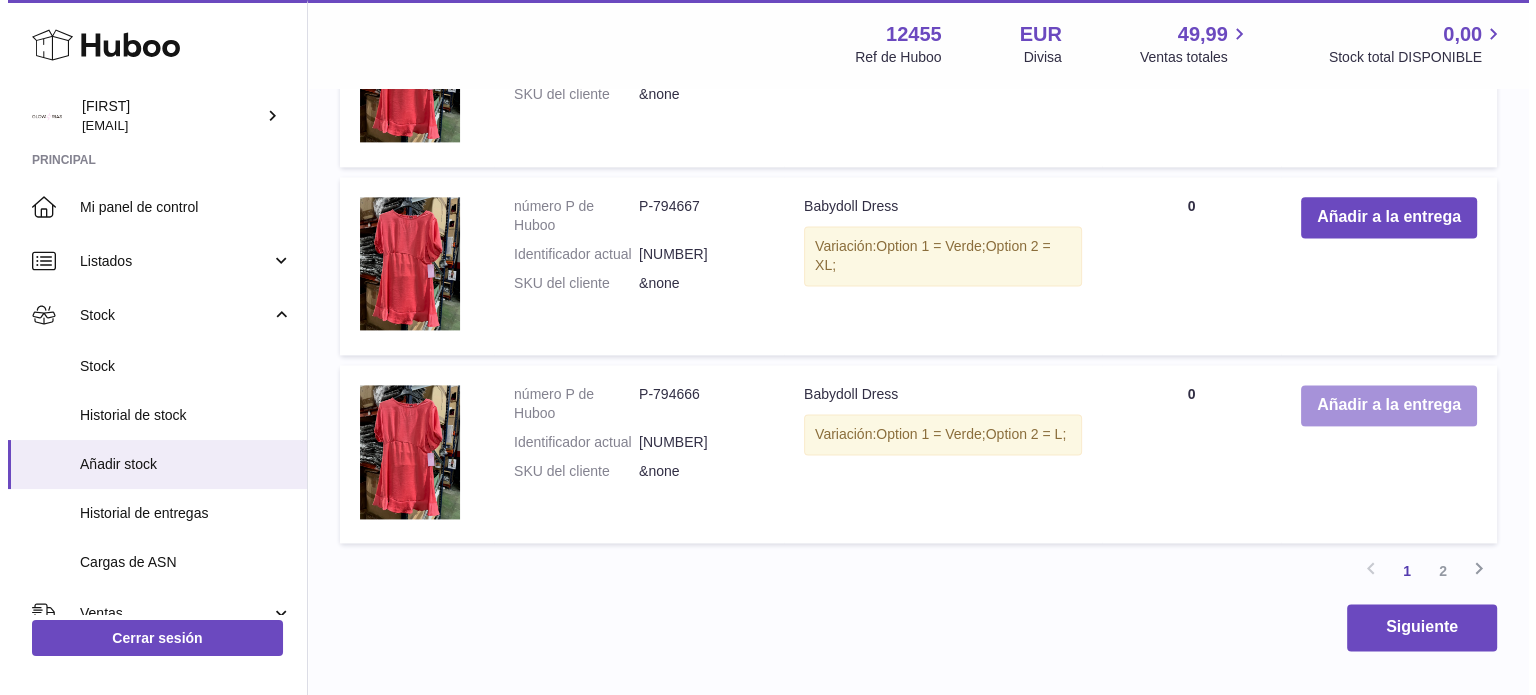 scroll, scrollTop: 2722, scrollLeft: 0, axis: vertical 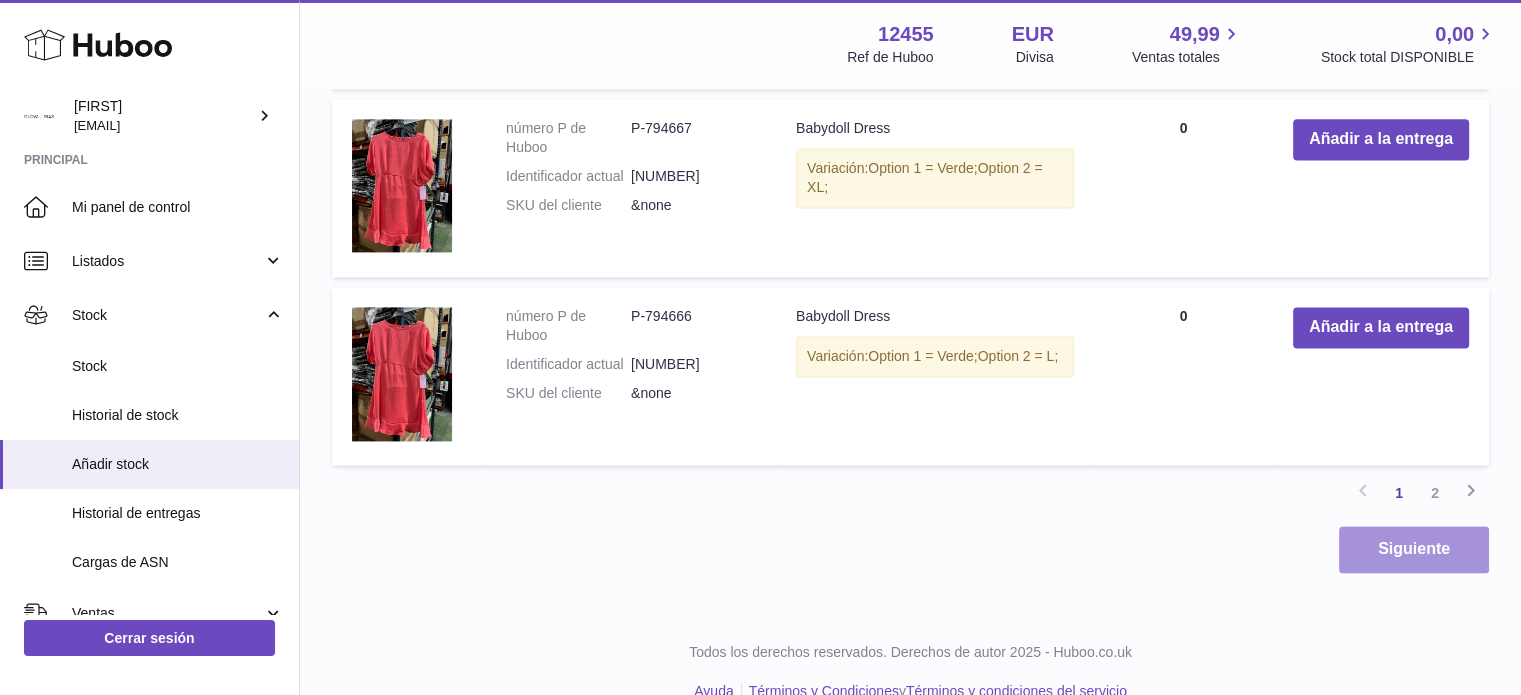 click on "Siguiente" at bounding box center (1414, 549) 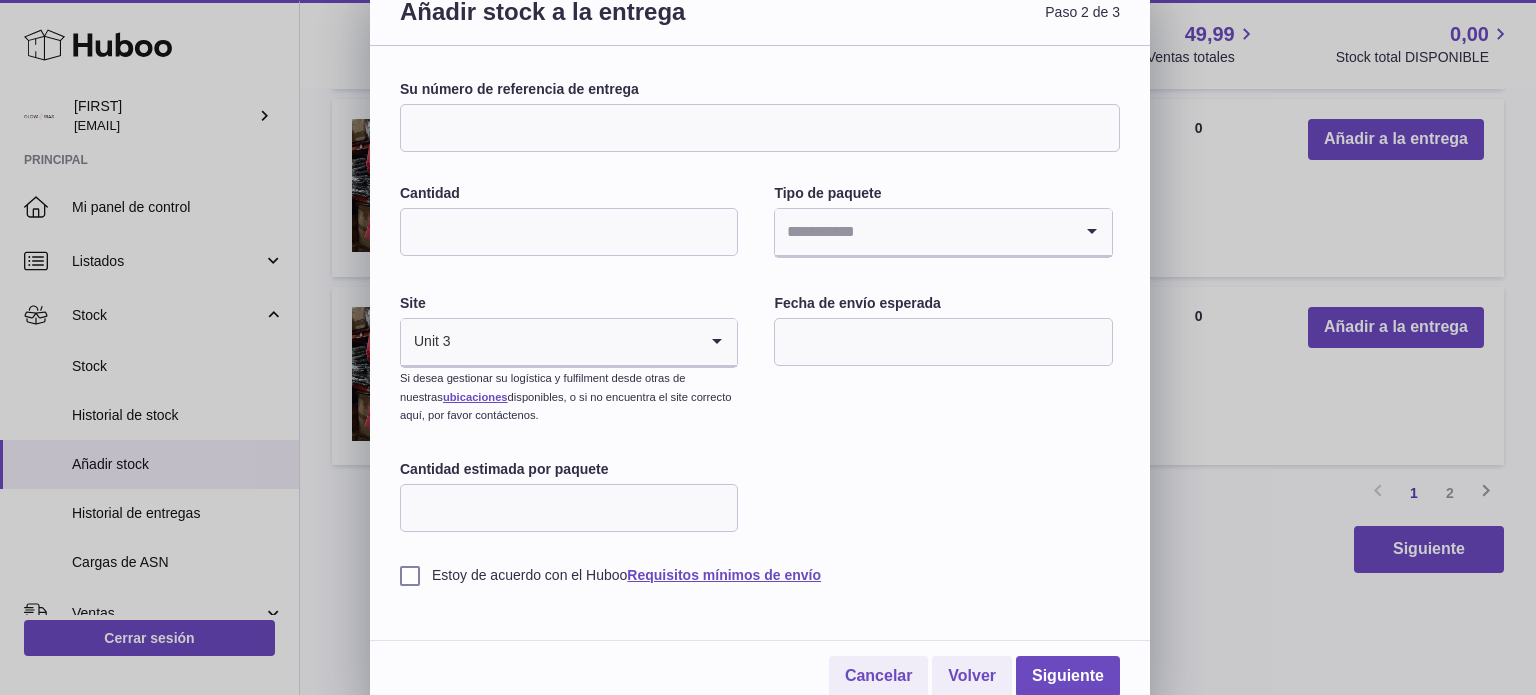 scroll, scrollTop: 36, scrollLeft: 0, axis: vertical 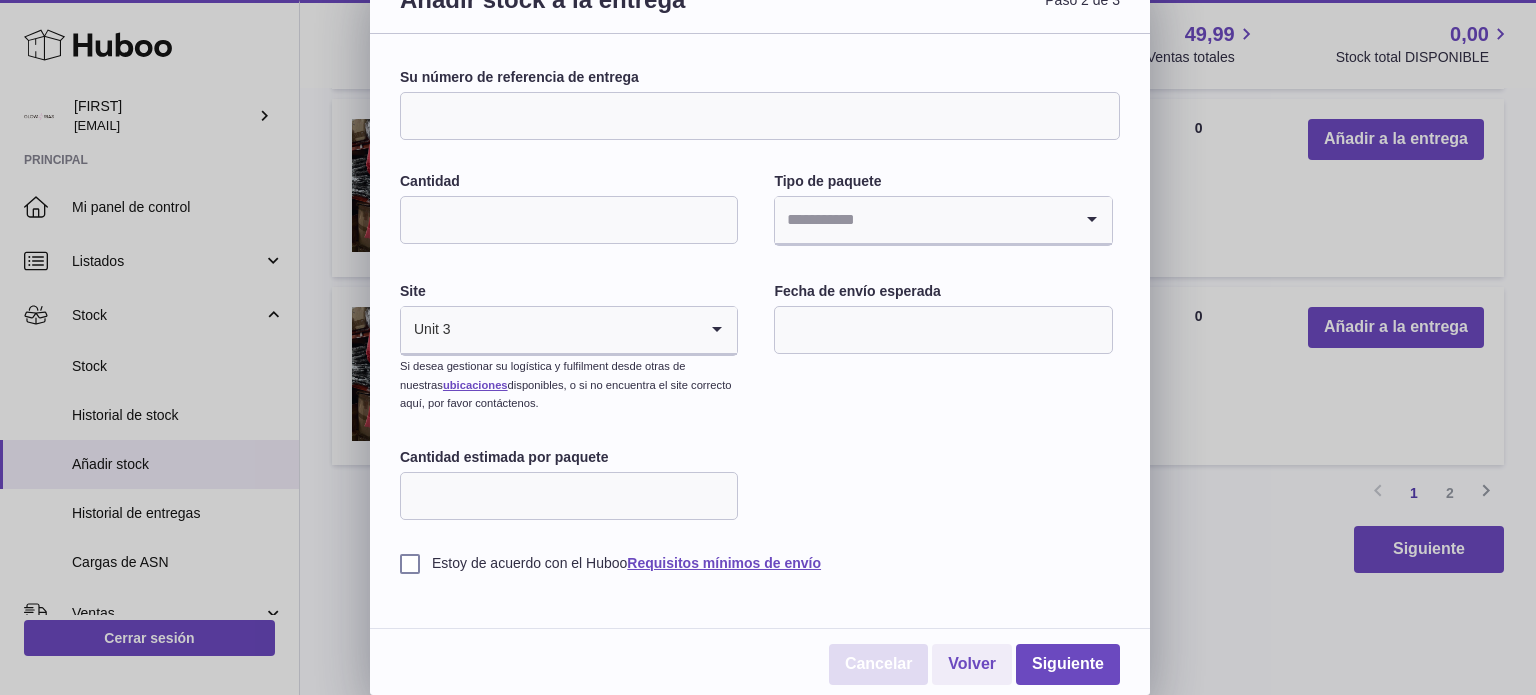 click on "Cancelar" at bounding box center [879, 664] 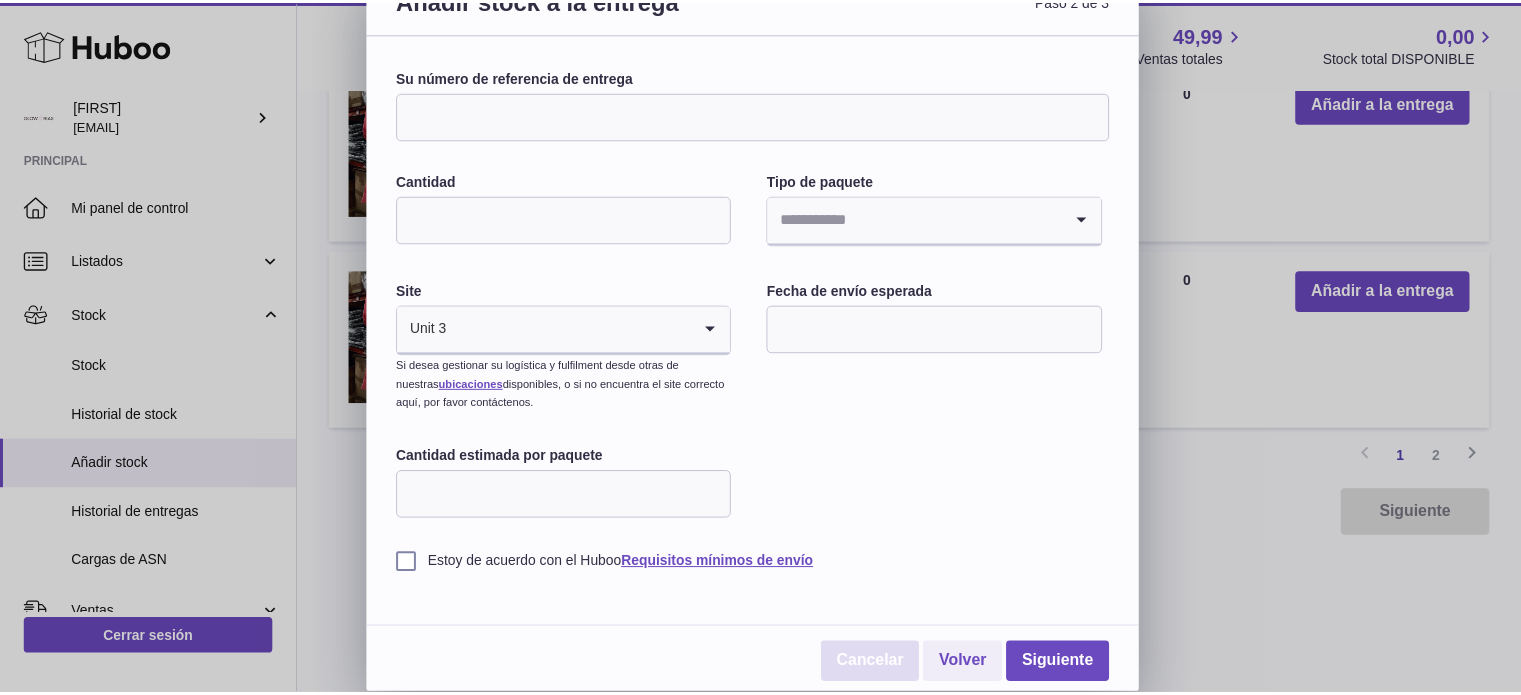 scroll, scrollTop: 2124, scrollLeft: 0, axis: vertical 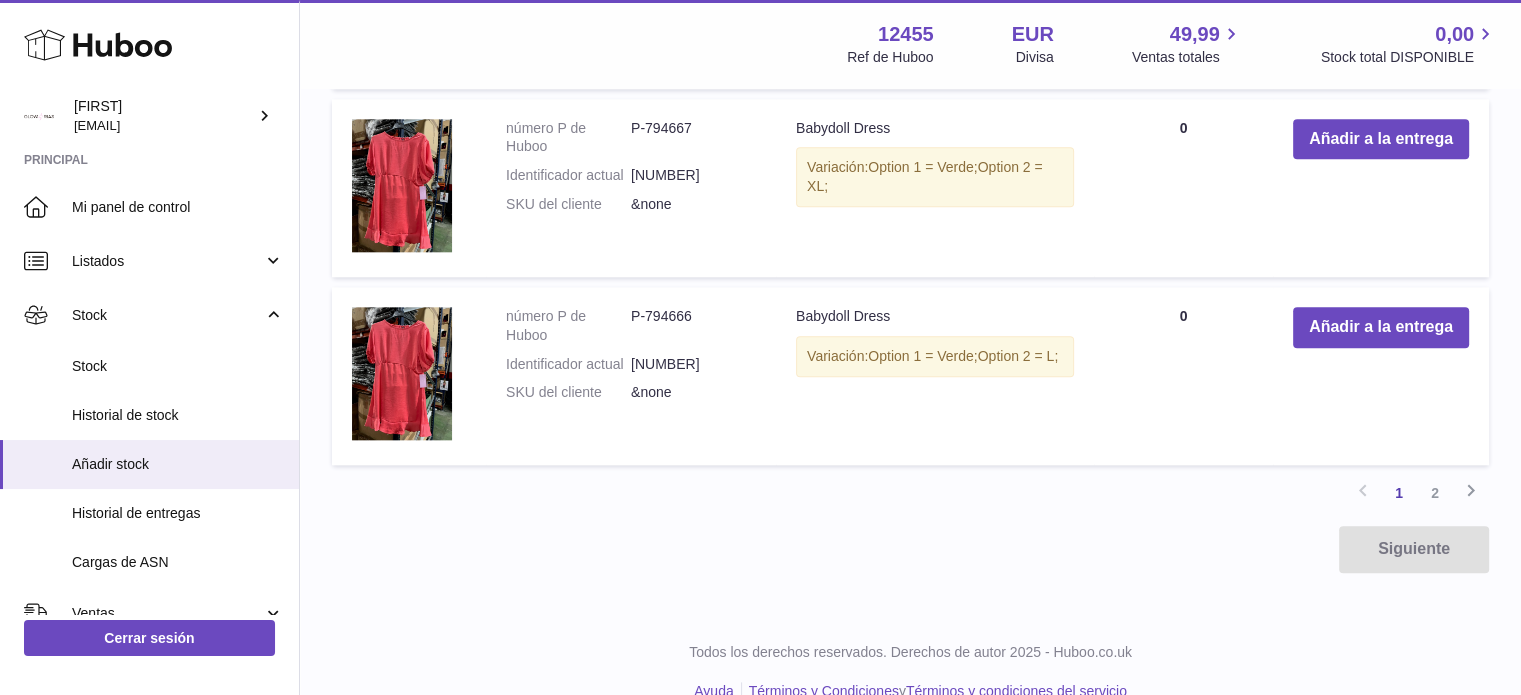 click on "Todos los derechos reservados. Derechos de autor 2025 - Huboo.co.uk" at bounding box center [910, 652] 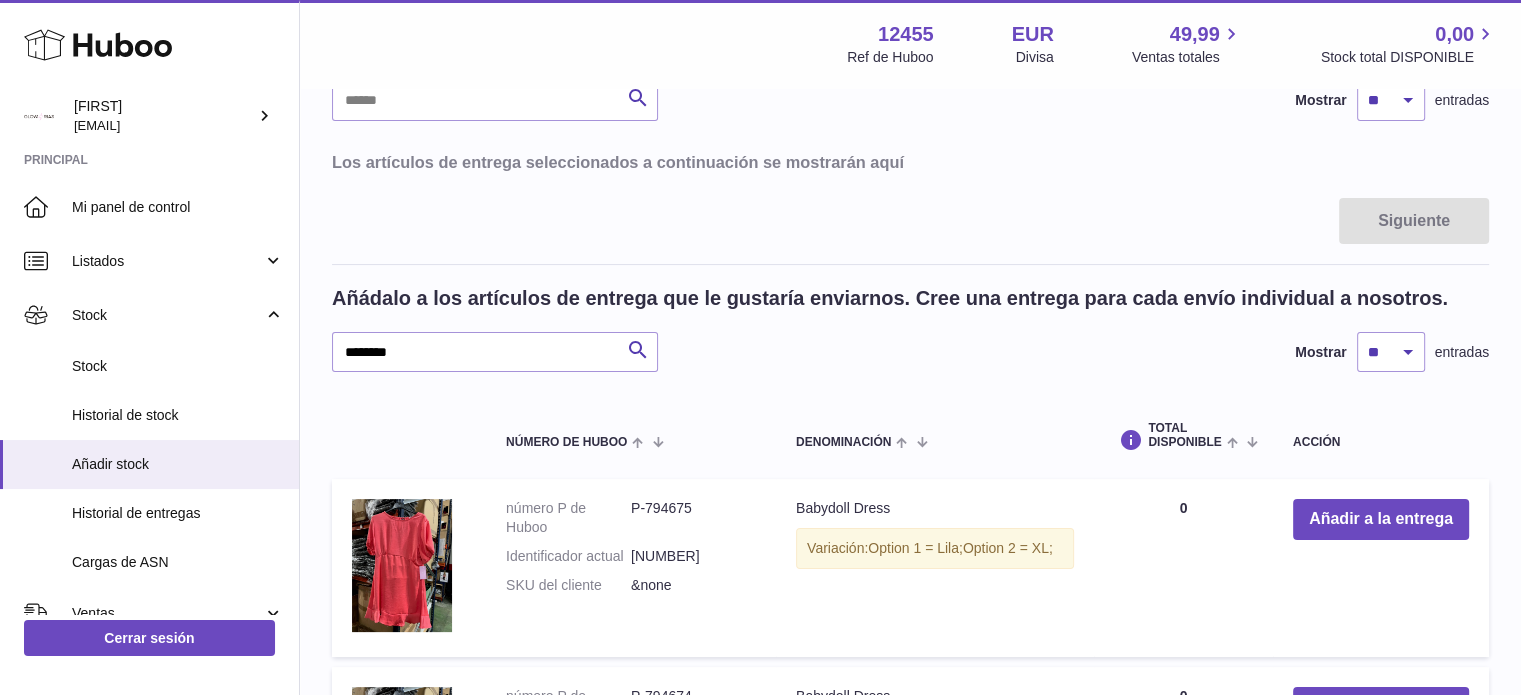 scroll, scrollTop: 233, scrollLeft: 0, axis: vertical 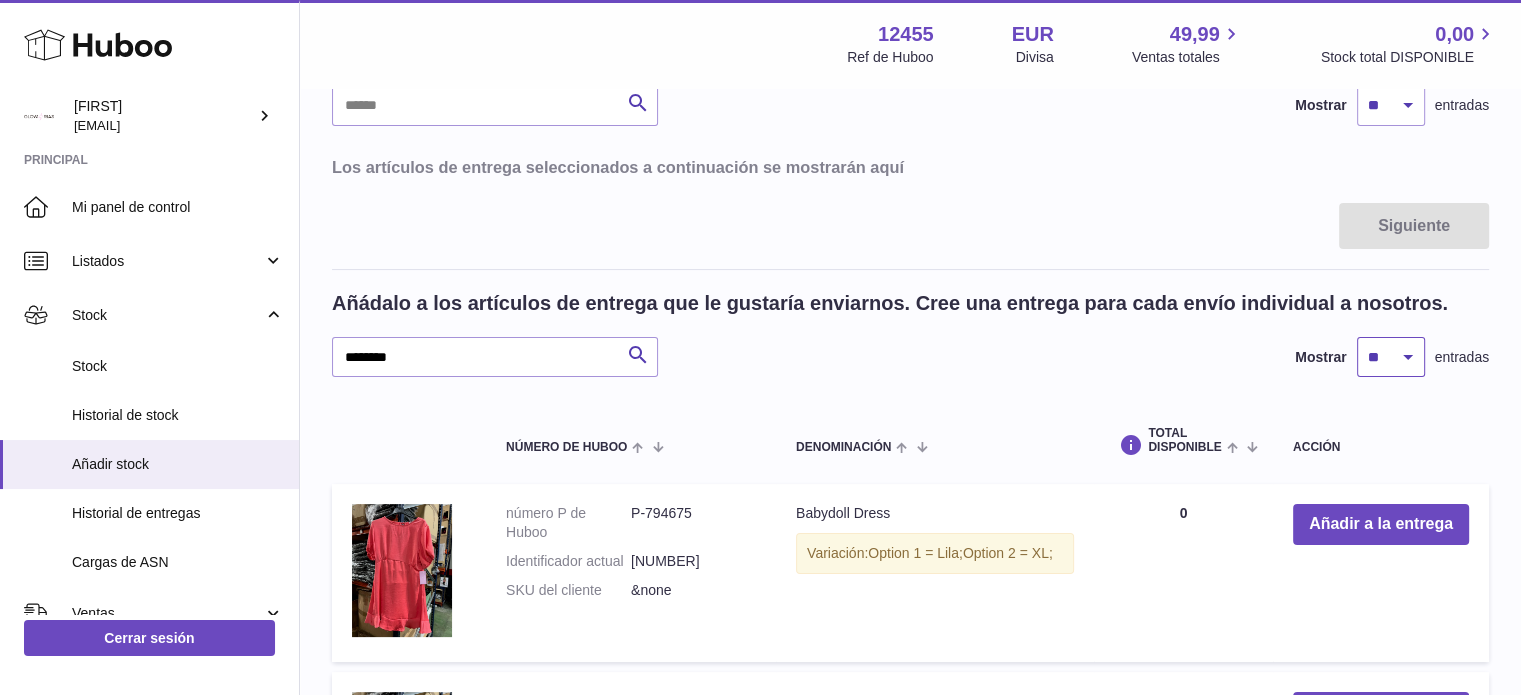 click on "** ** ** ***" at bounding box center (1391, 357) 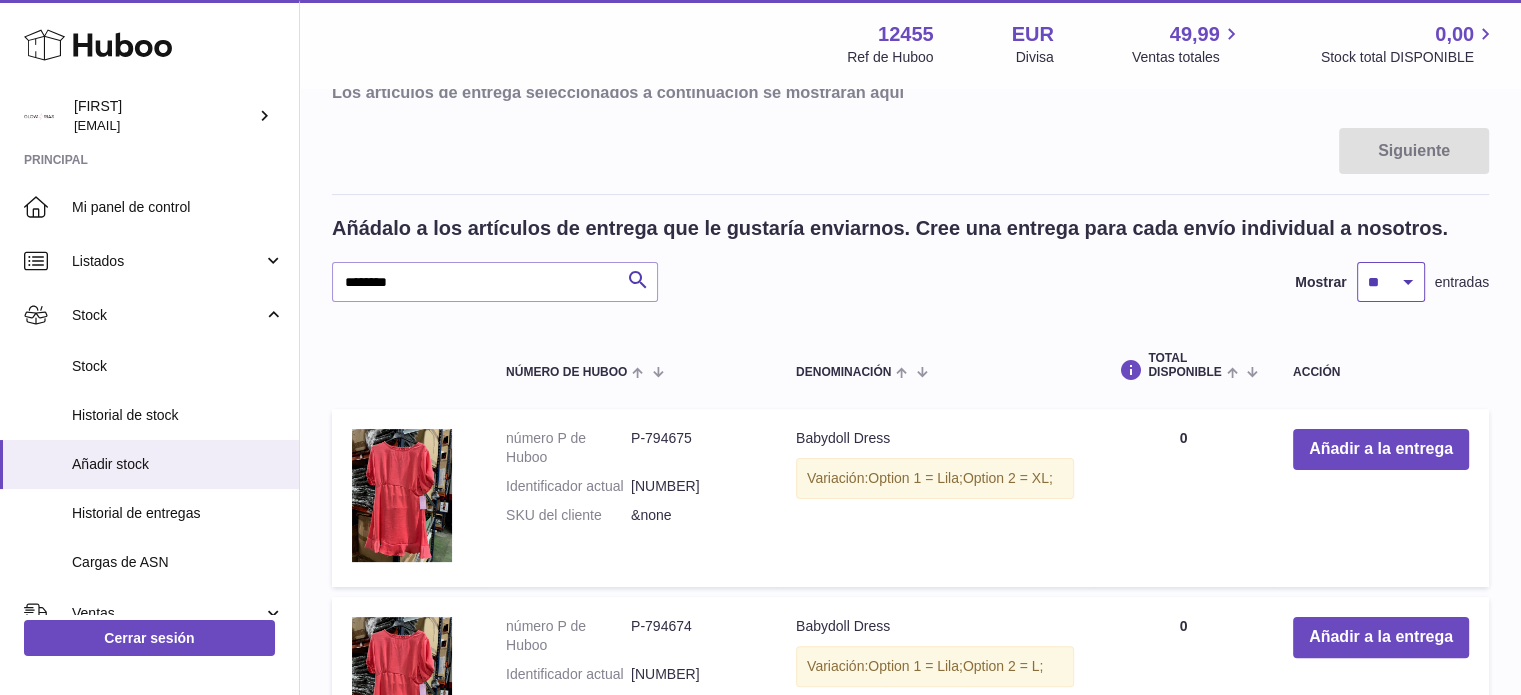 scroll, scrollTop: 466, scrollLeft: 0, axis: vertical 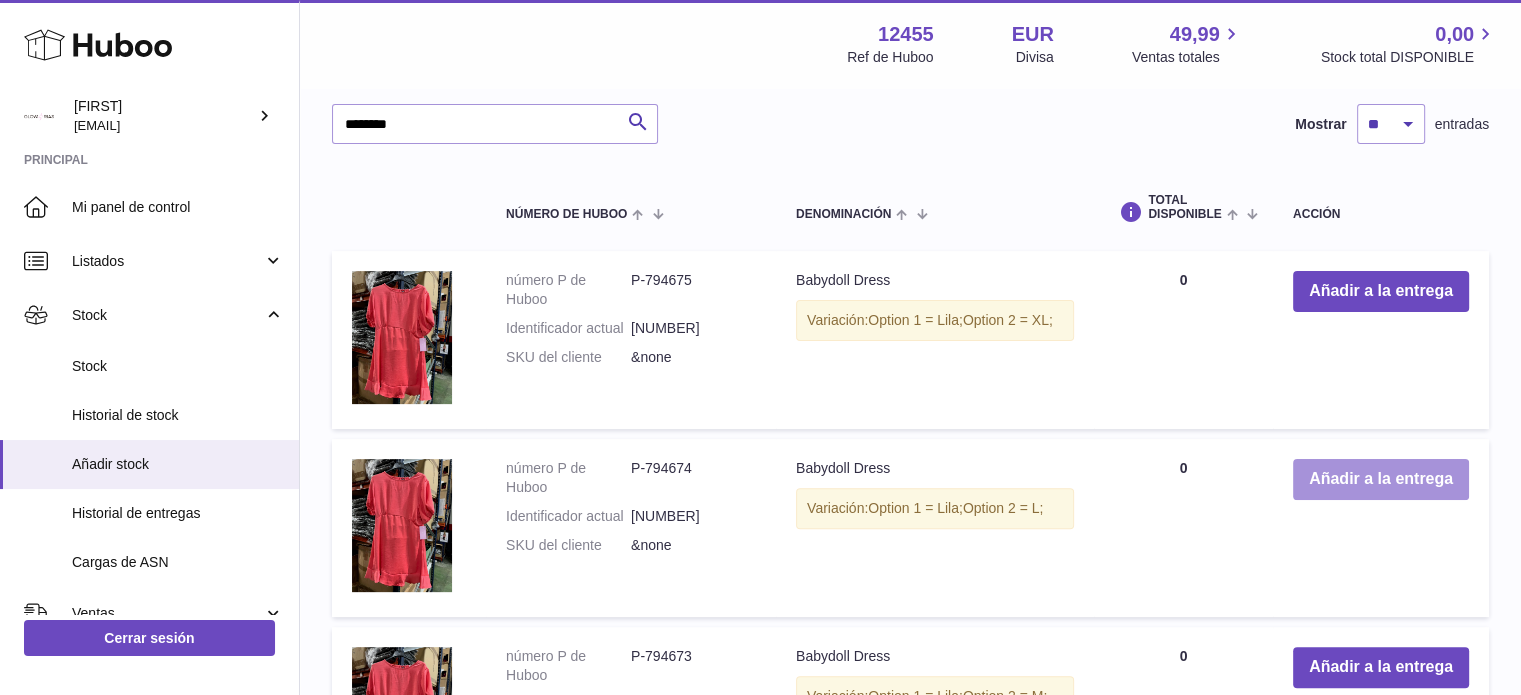 click on "Añadir a la entrega" at bounding box center (1381, 479) 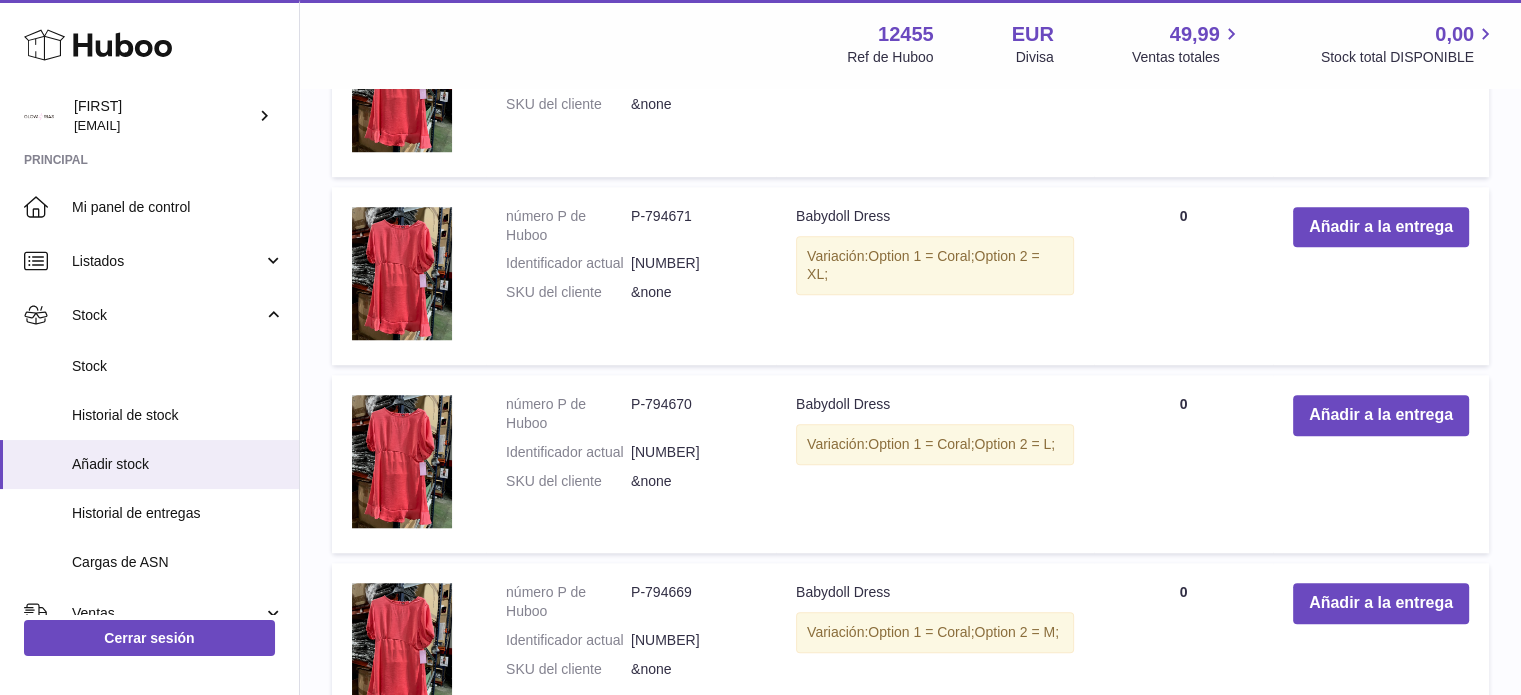 scroll, scrollTop: 1521, scrollLeft: 0, axis: vertical 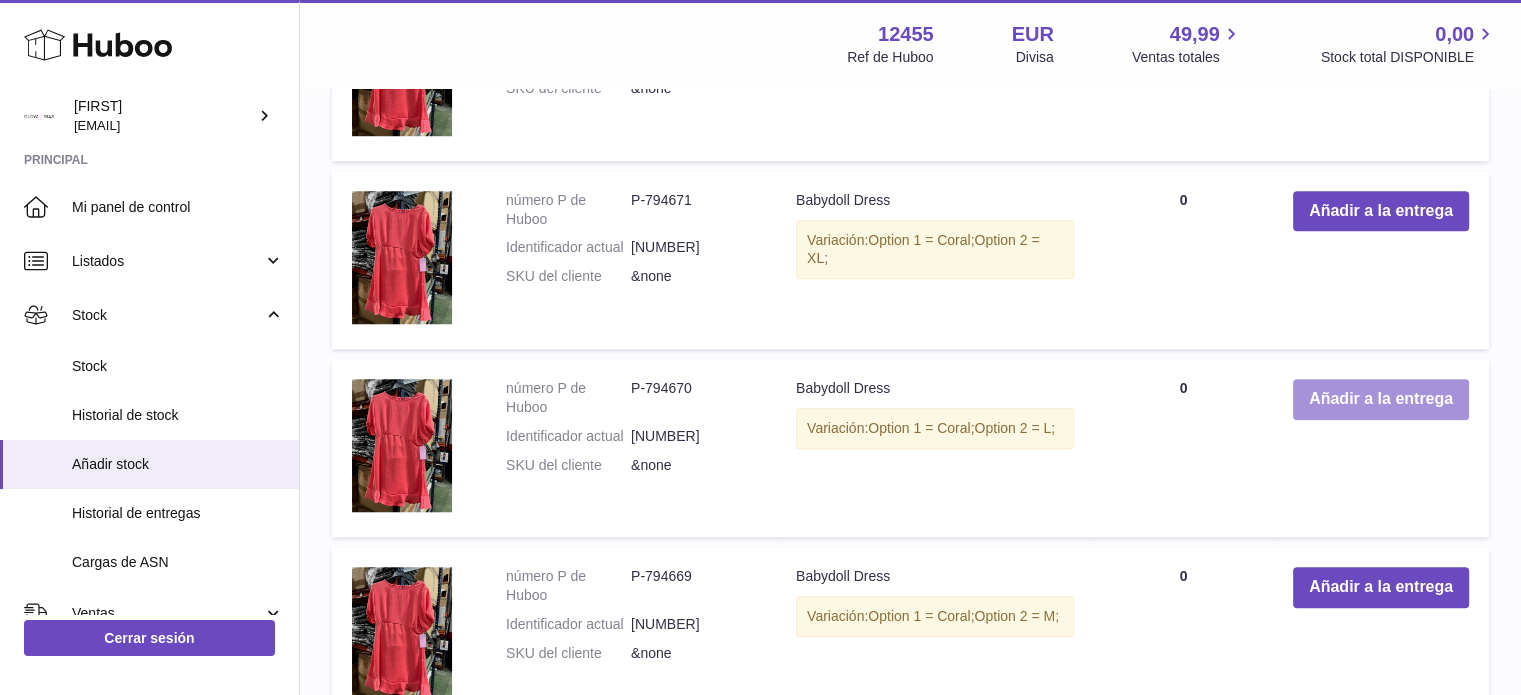 click on "Añadir a la entrega" at bounding box center [1381, 399] 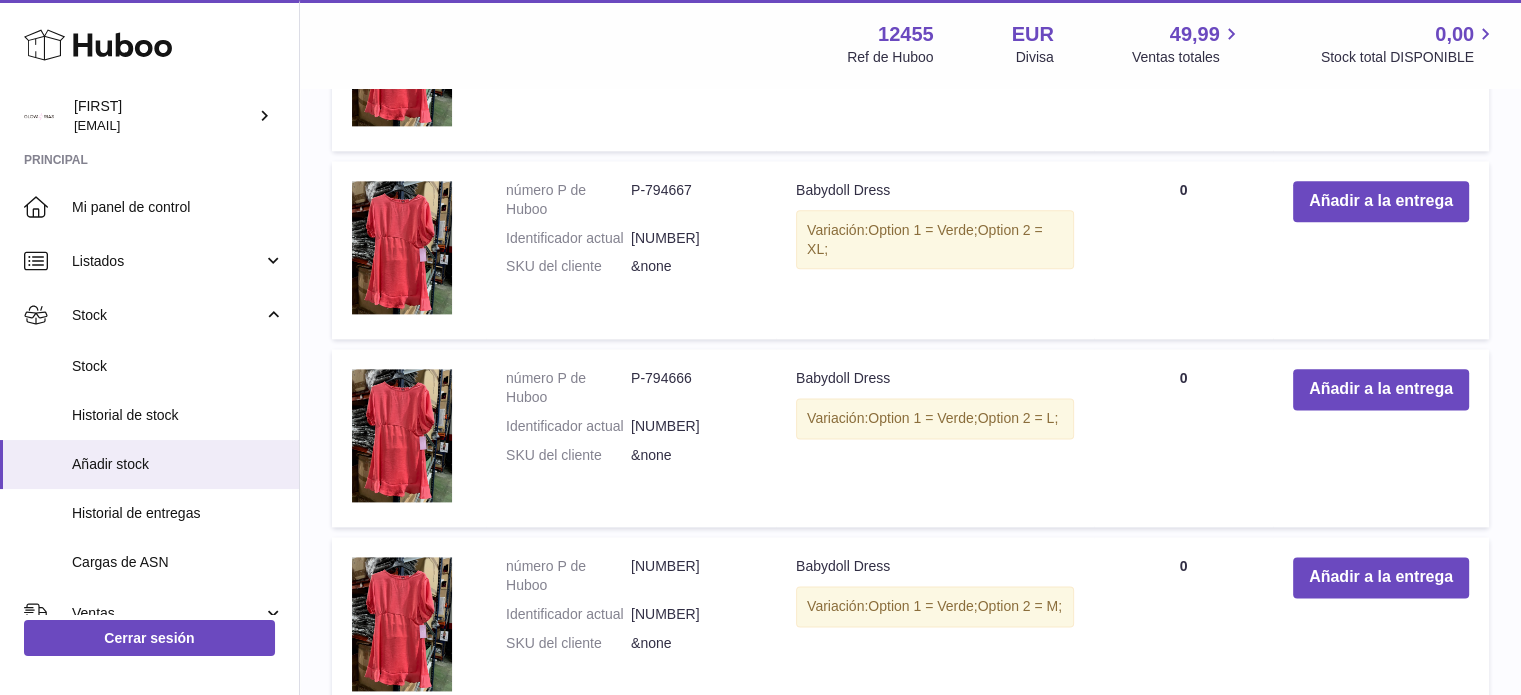 scroll, scrollTop: 2476, scrollLeft: 0, axis: vertical 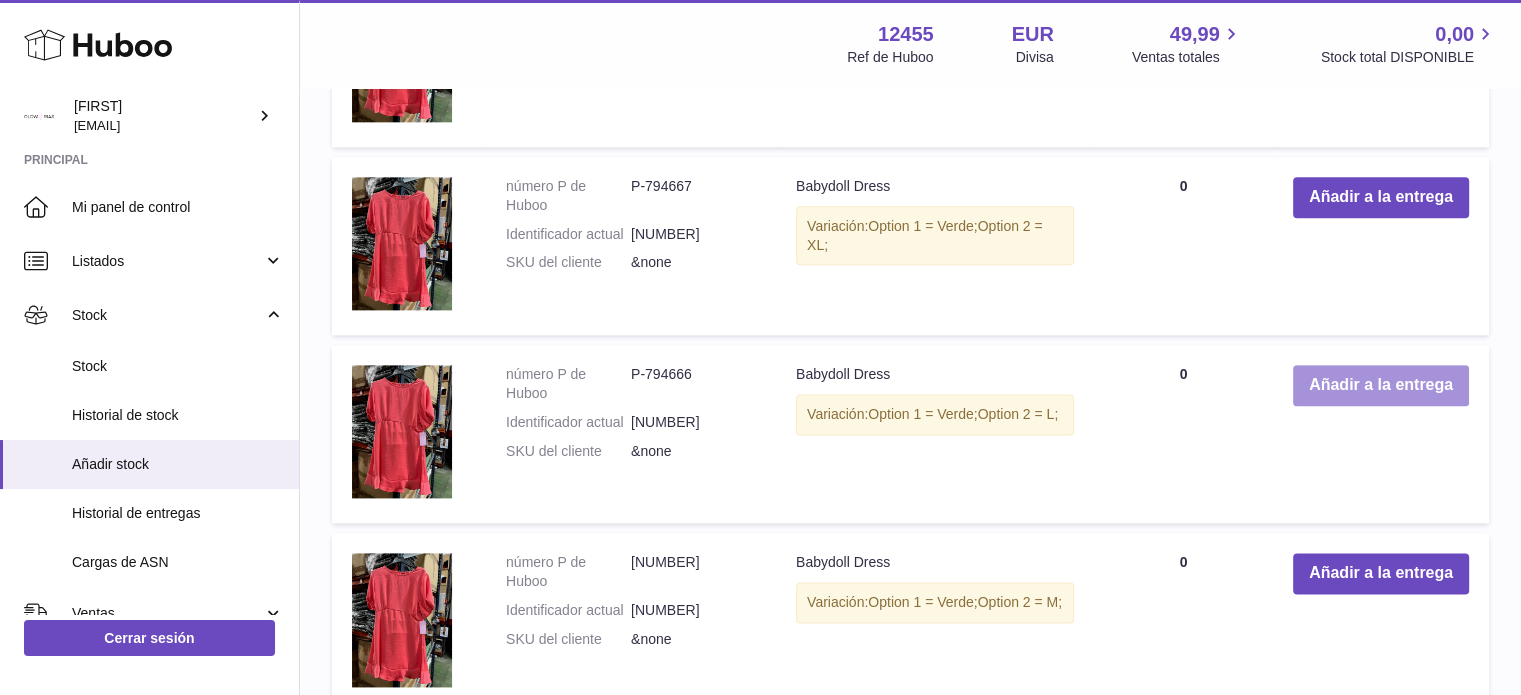 click on "Añadir a la entrega" at bounding box center [1381, 385] 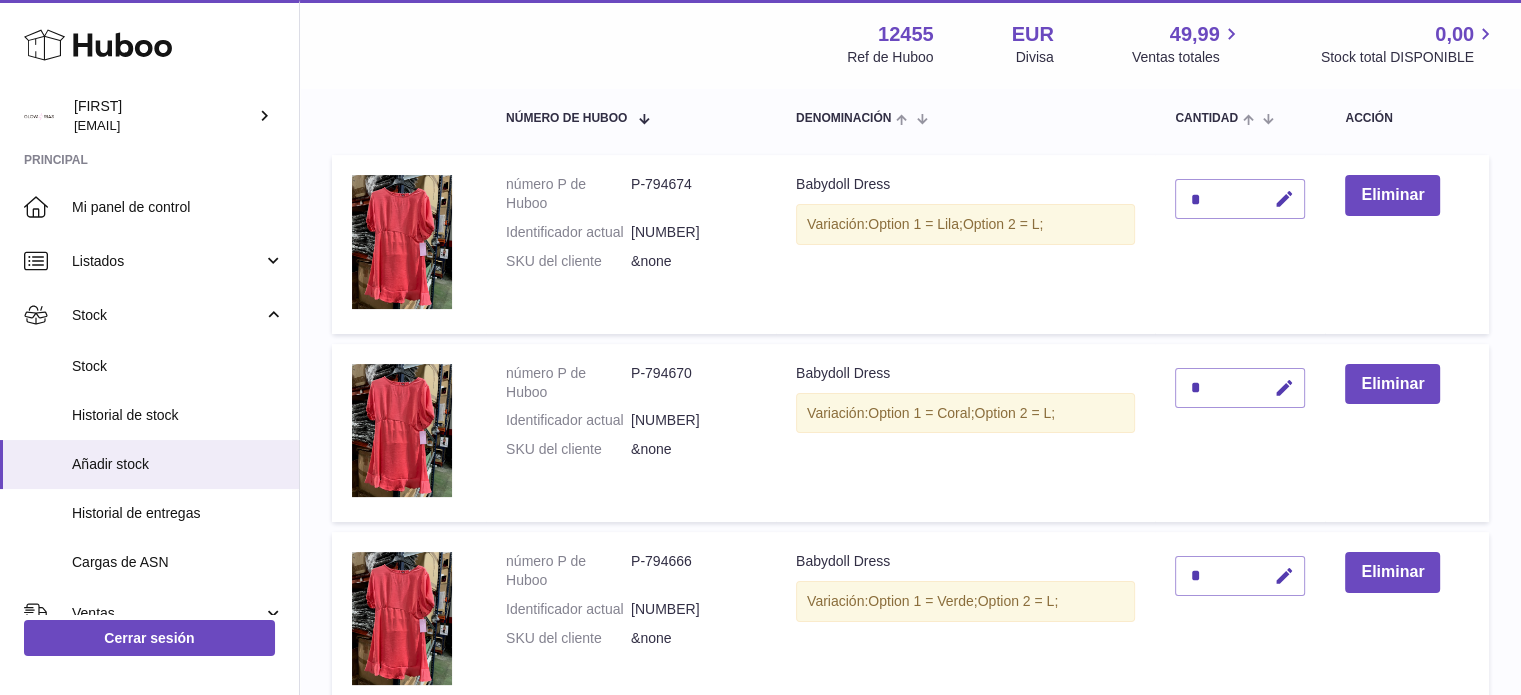 scroll, scrollTop: 315, scrollLeft: 0, axis: vertical 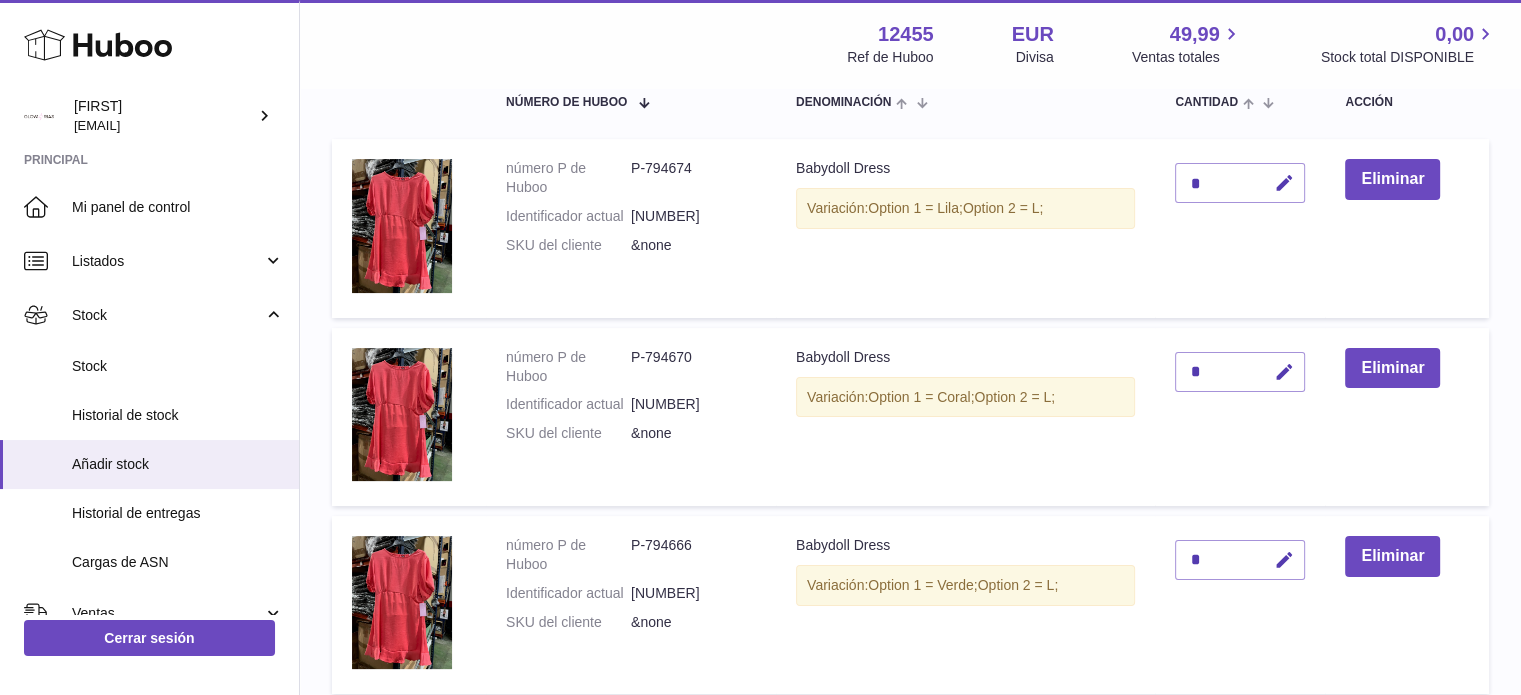 type 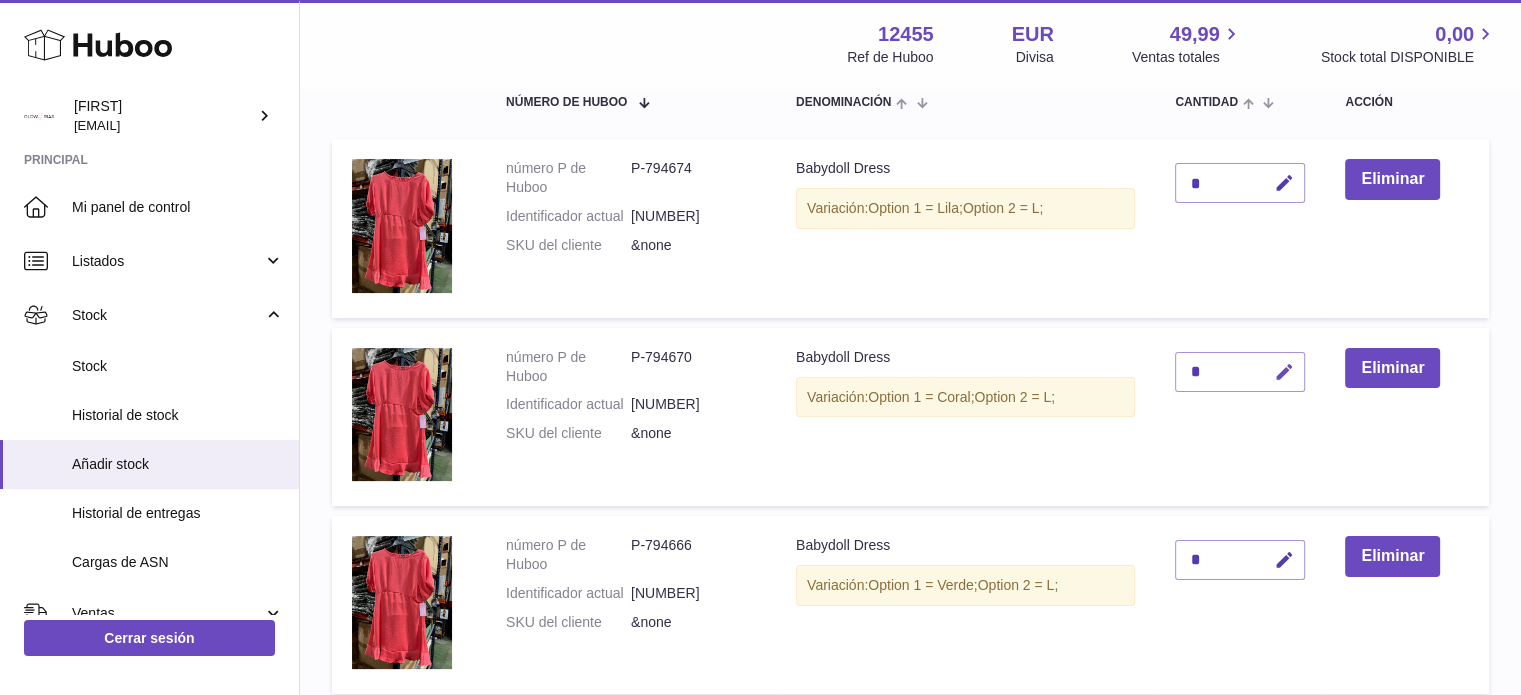 click at bounding box center [1284, 372] 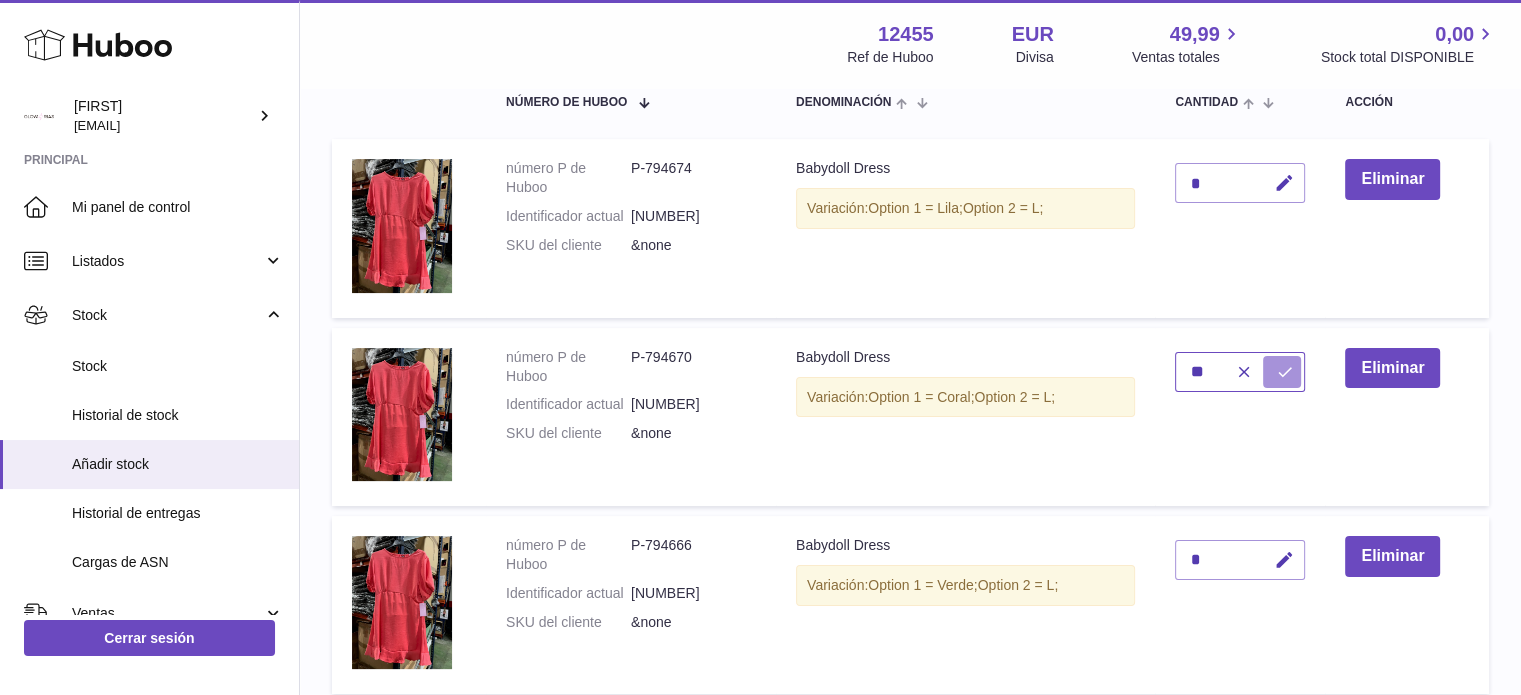 type on "**" 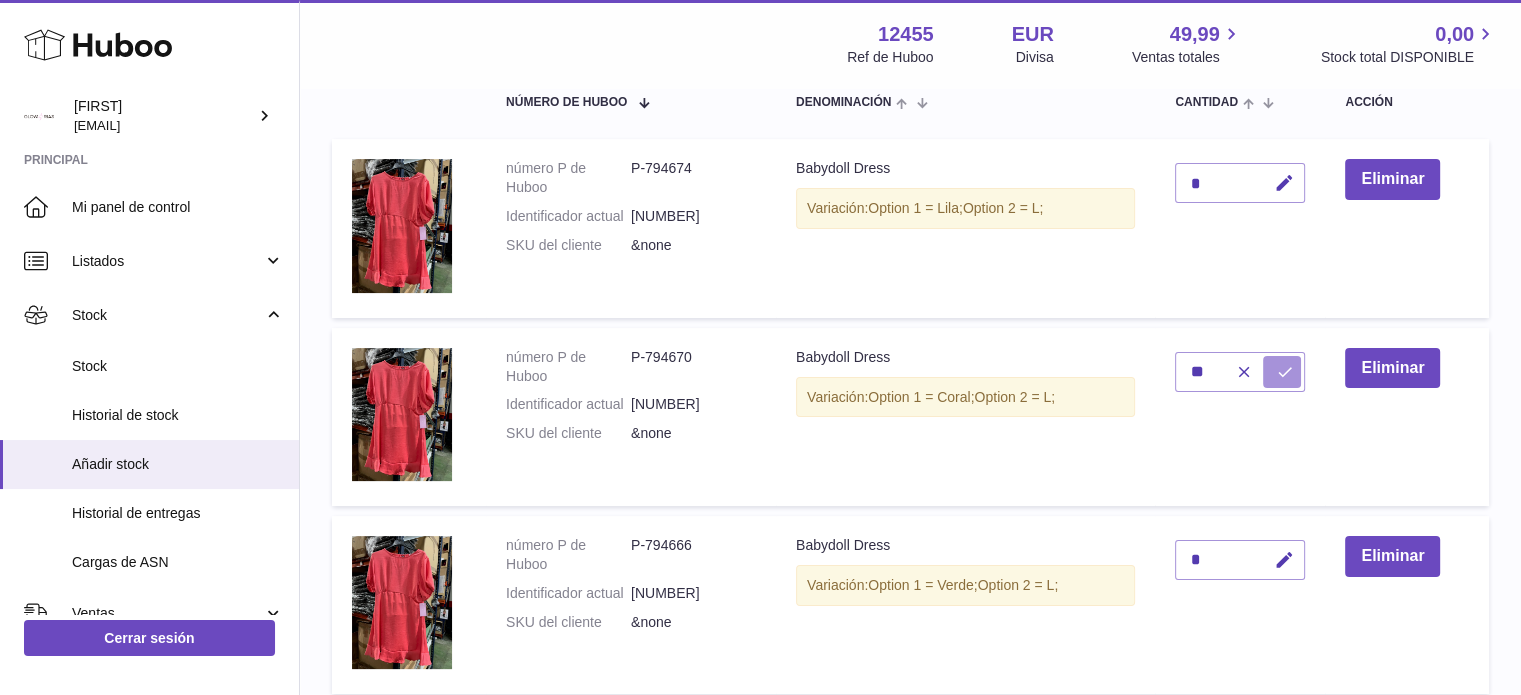 click at bounding box center [1285, 372] 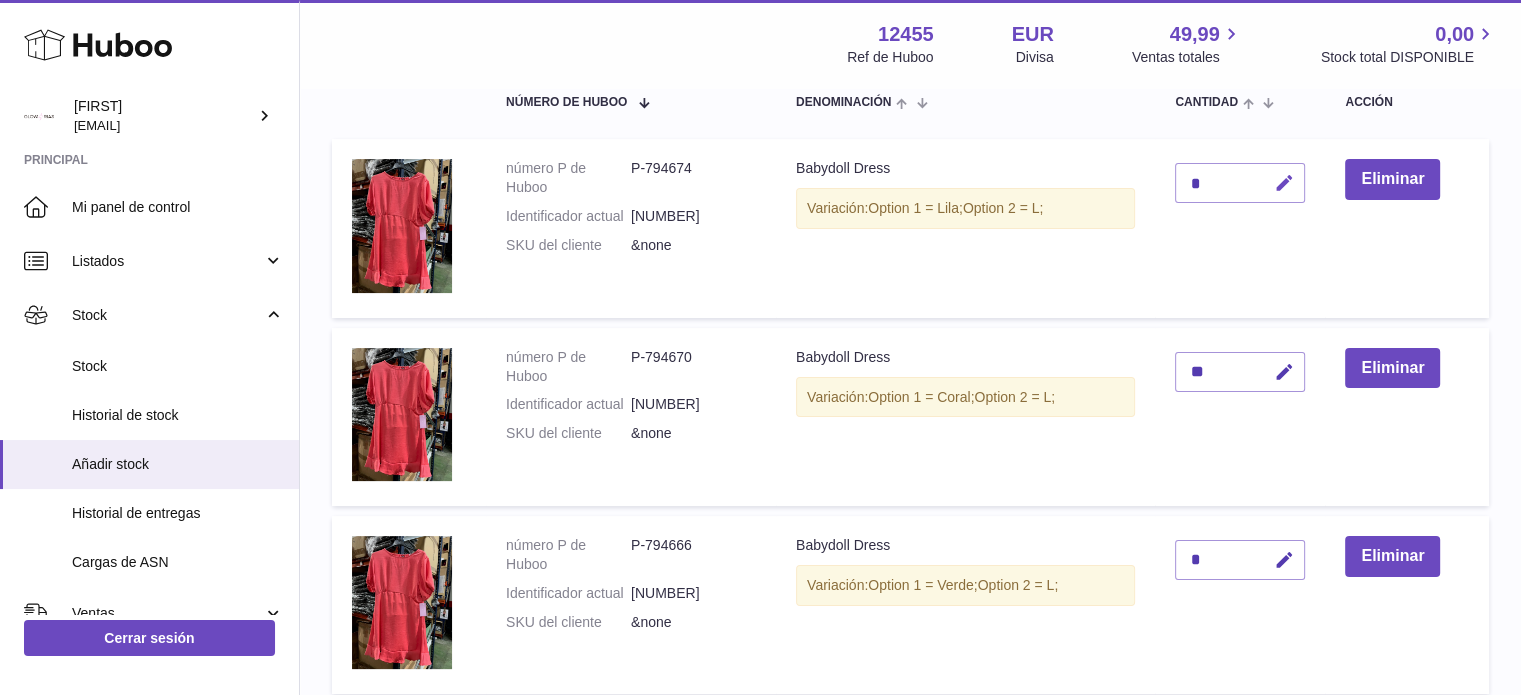 click at bounding box center (1284, 183) 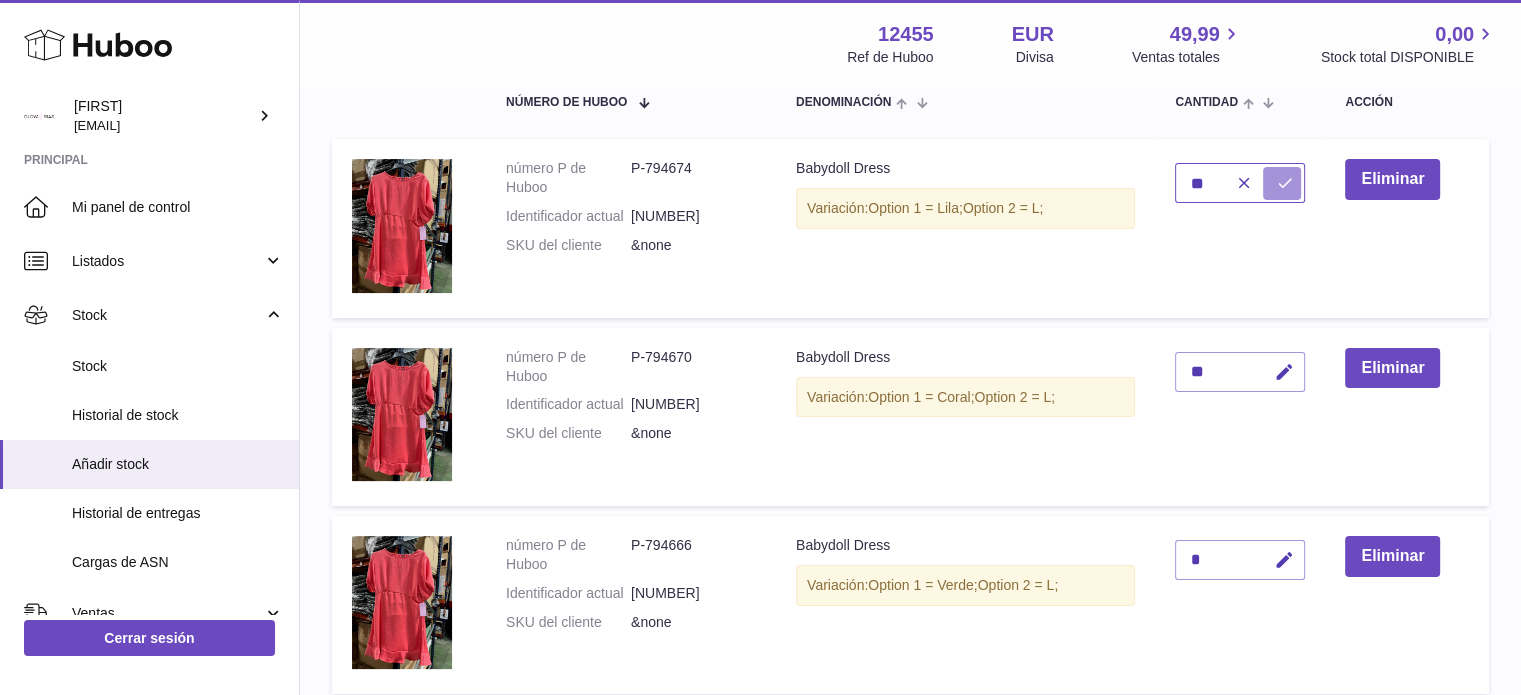 type on "**" 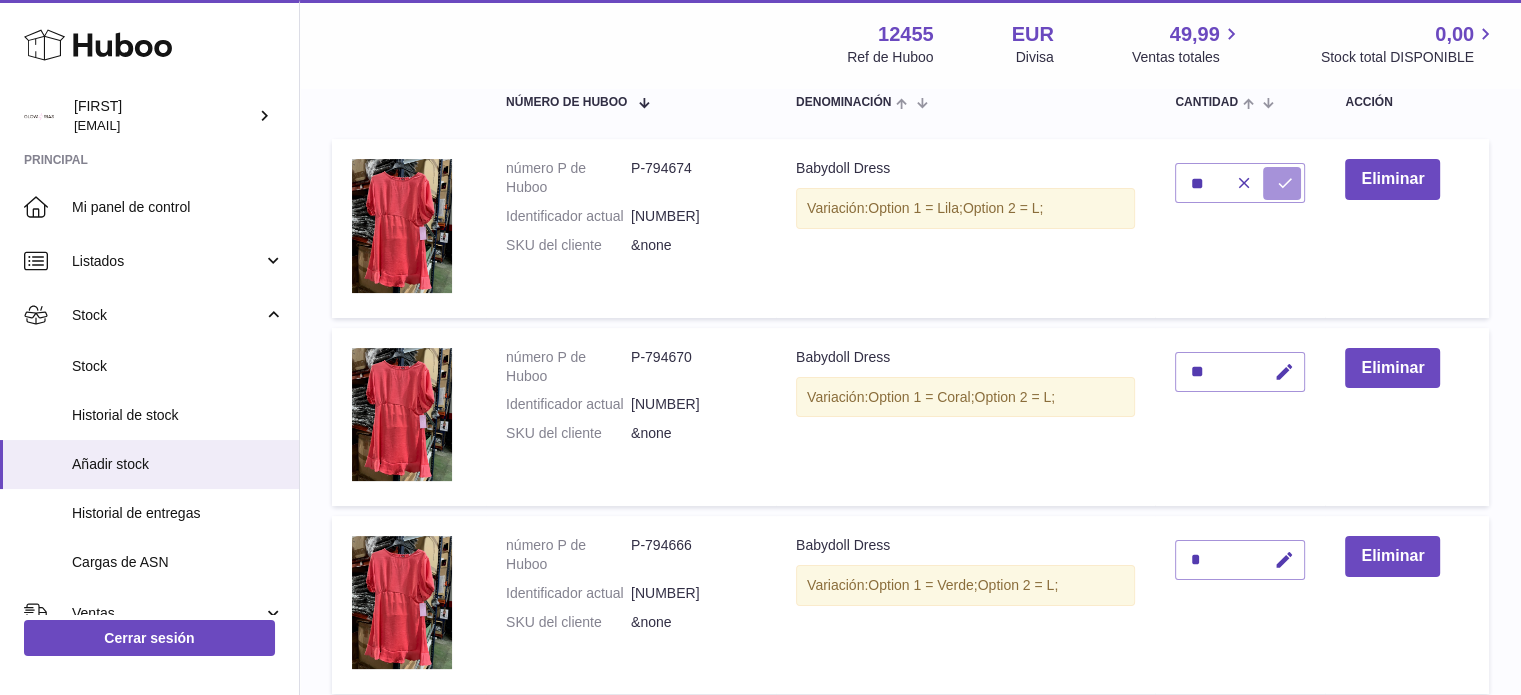 click at bounding box center [1285, 183] 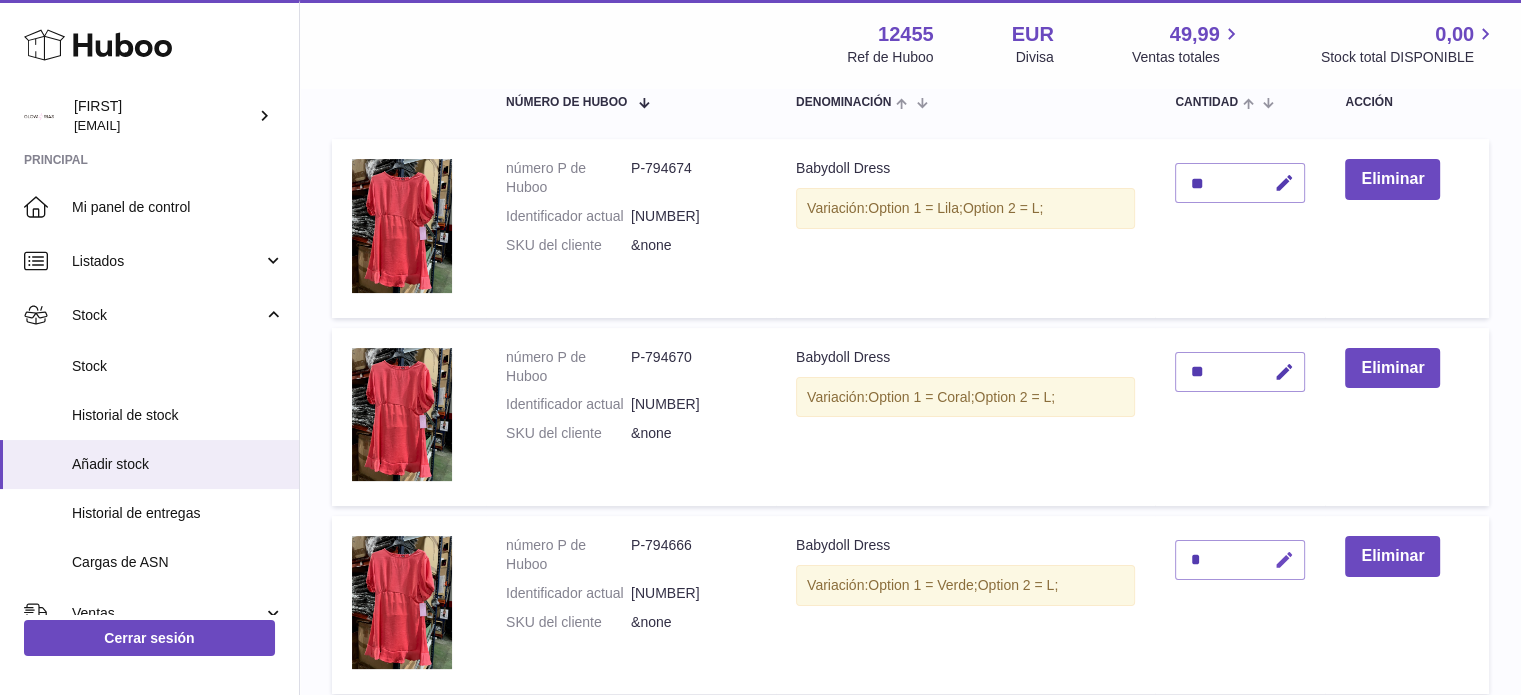 click at bounding box center (1284, 560) 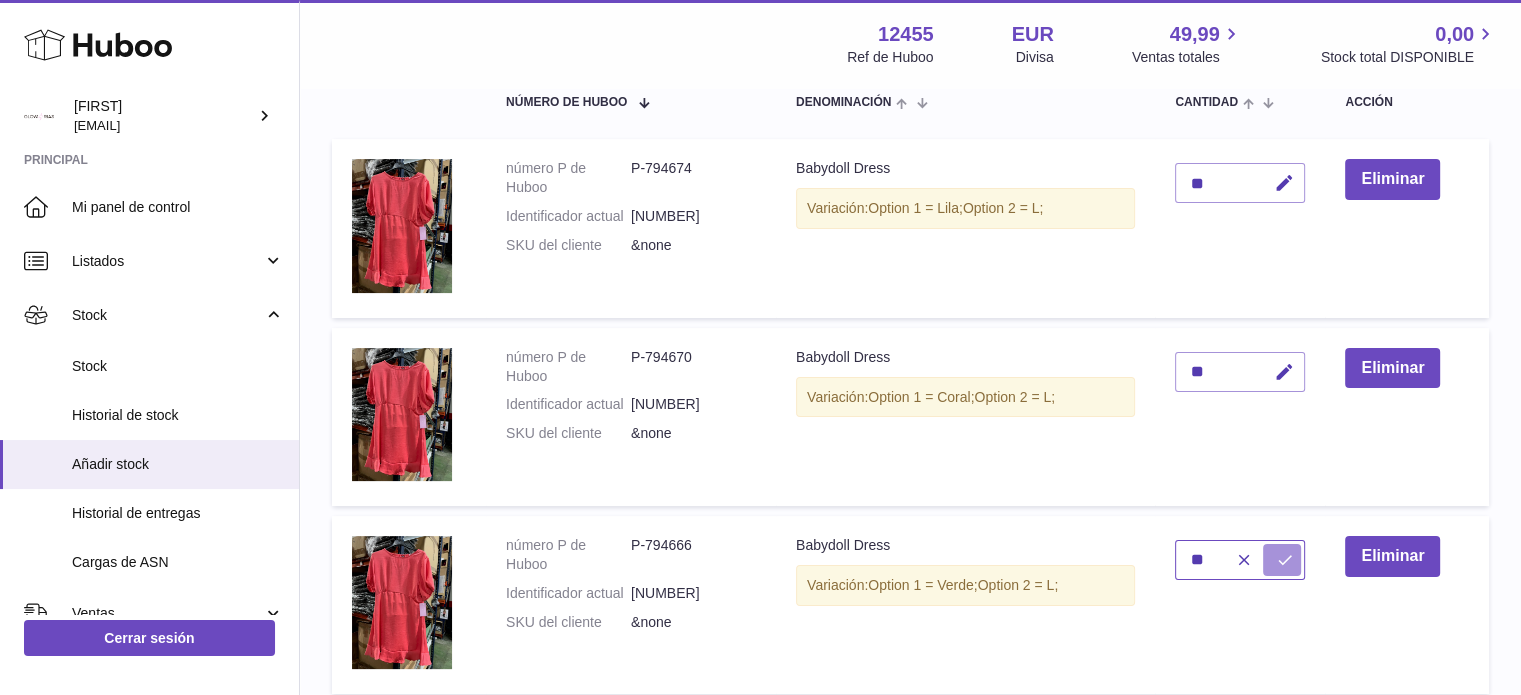 type on "**" 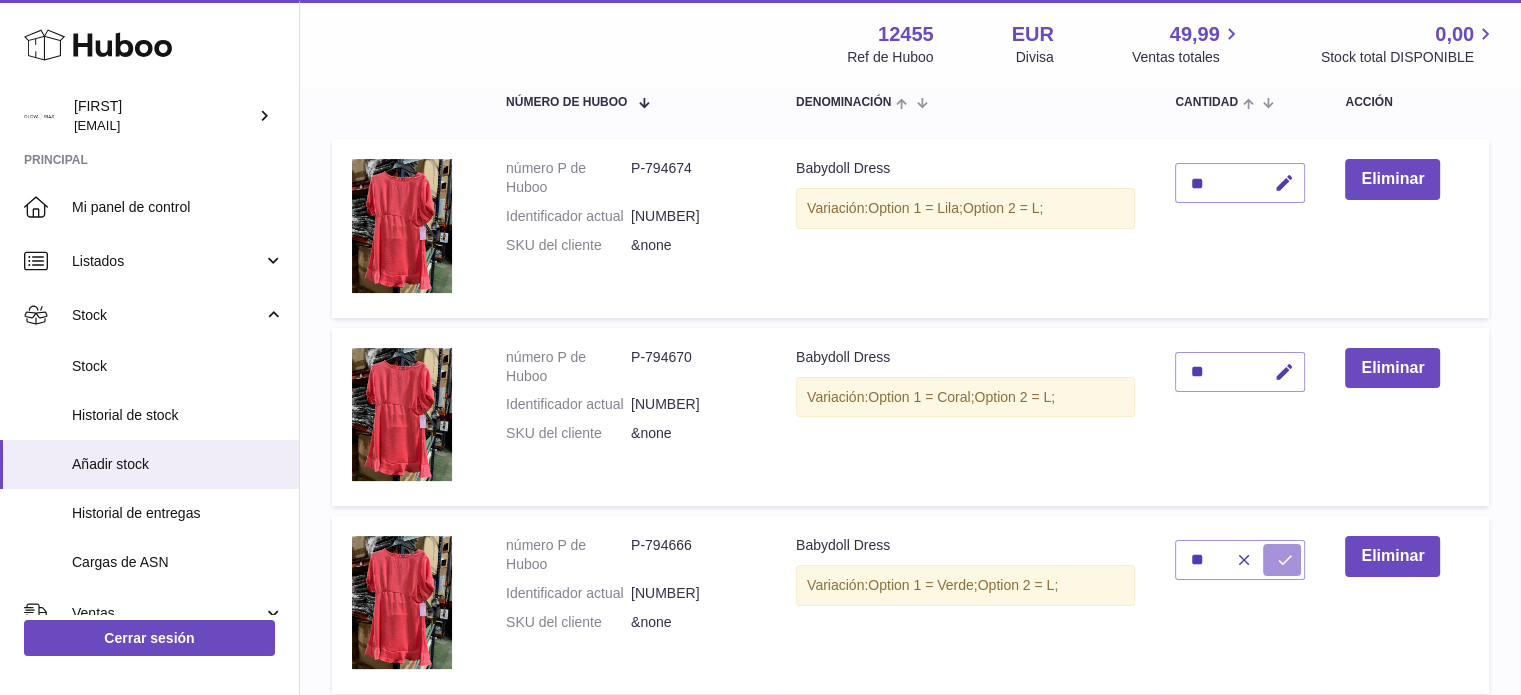 click at bounding box center (1285, 560) 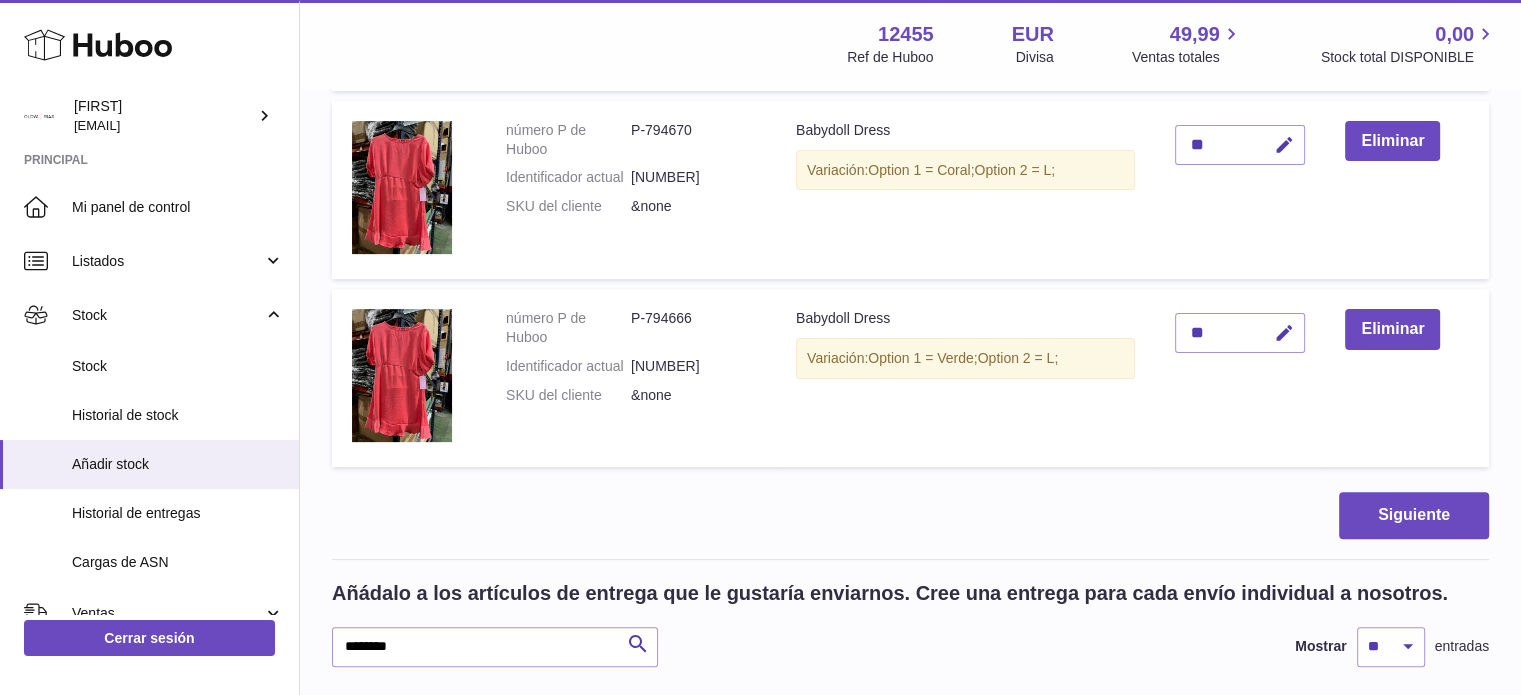 scroll, scrollTop: 548, scrollLeft: 0, axis: vertical 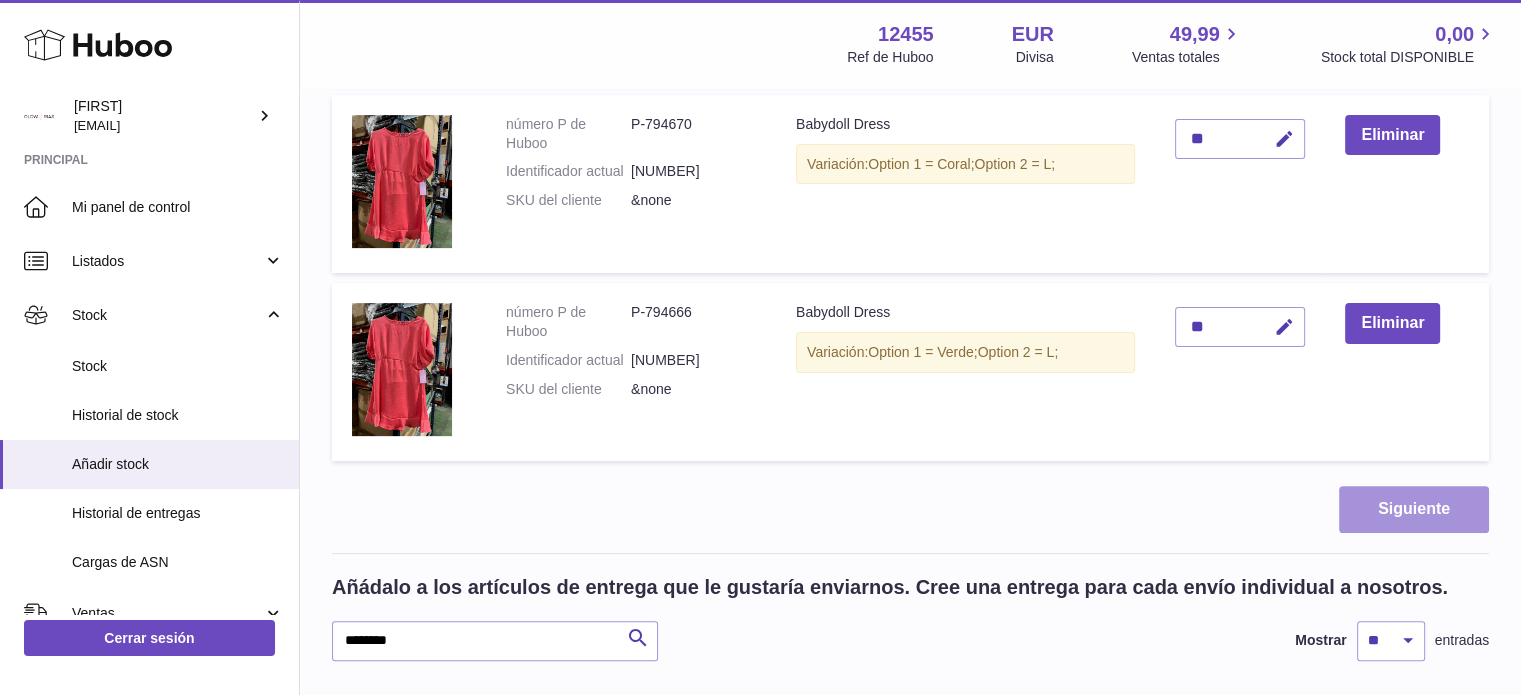 click on "Siguiente" at bounding box center (1414, 509) 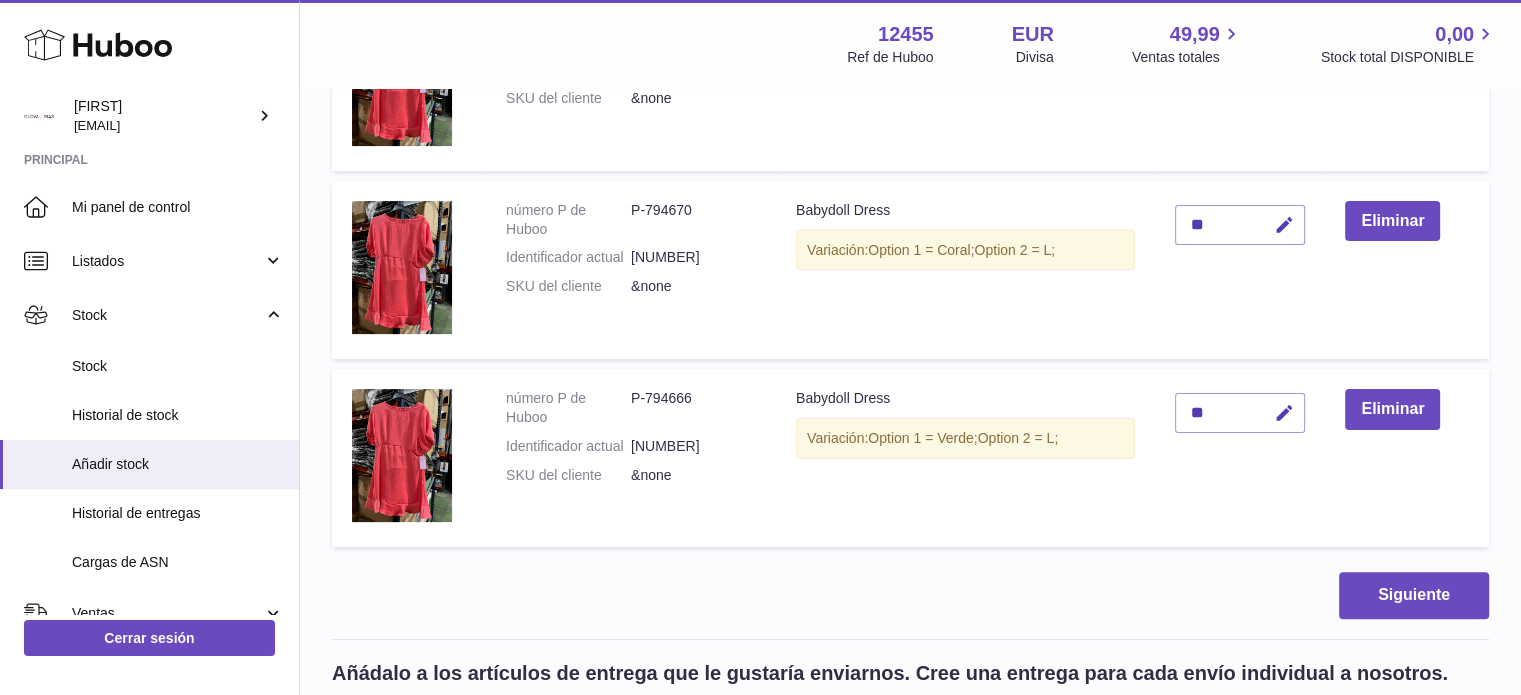 scroll, scrollTop: 515, scrollLeft: 0, axis: vertical 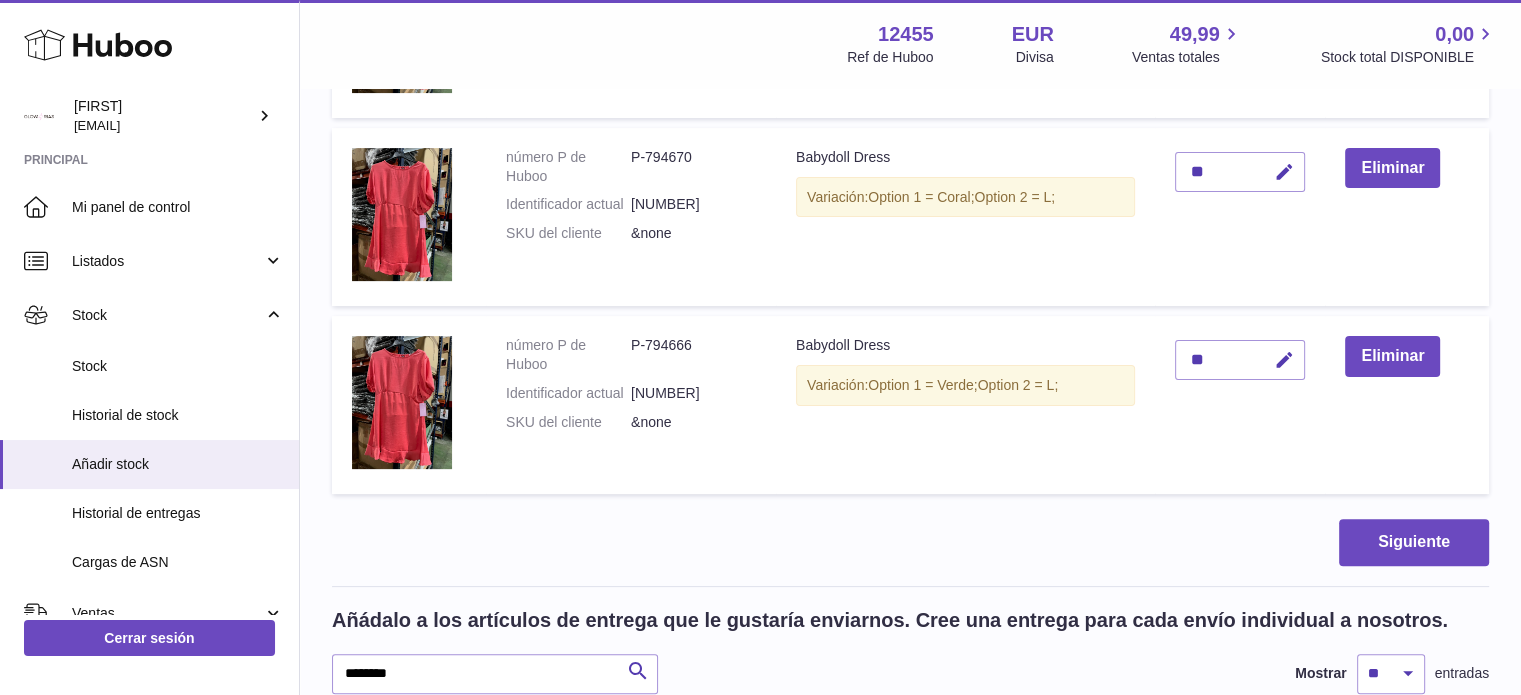 click on "P-794666" at bounding box center [693, 355] 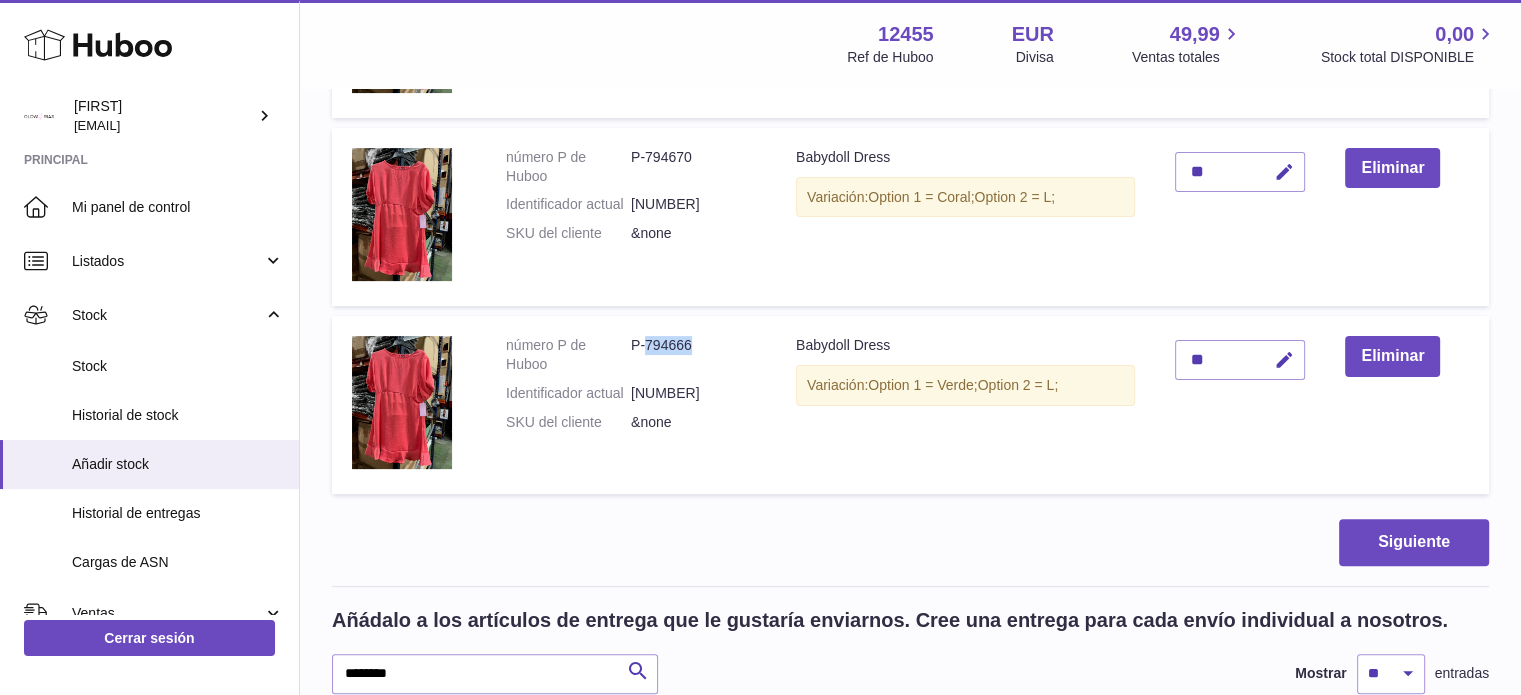 click on "P-794666" at bounding box center (693, 355) 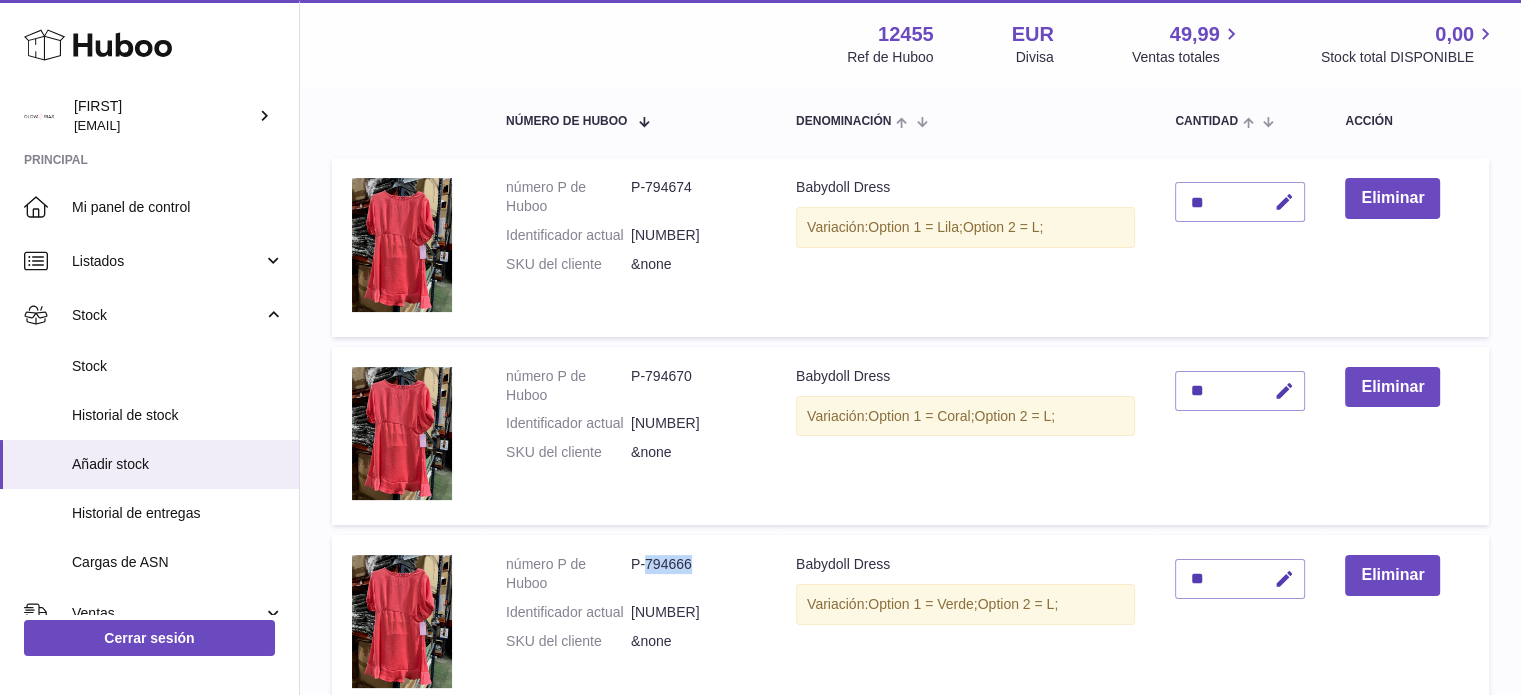 scroll, scrollTop: 315, scrollLeft: 0, axis: vertical 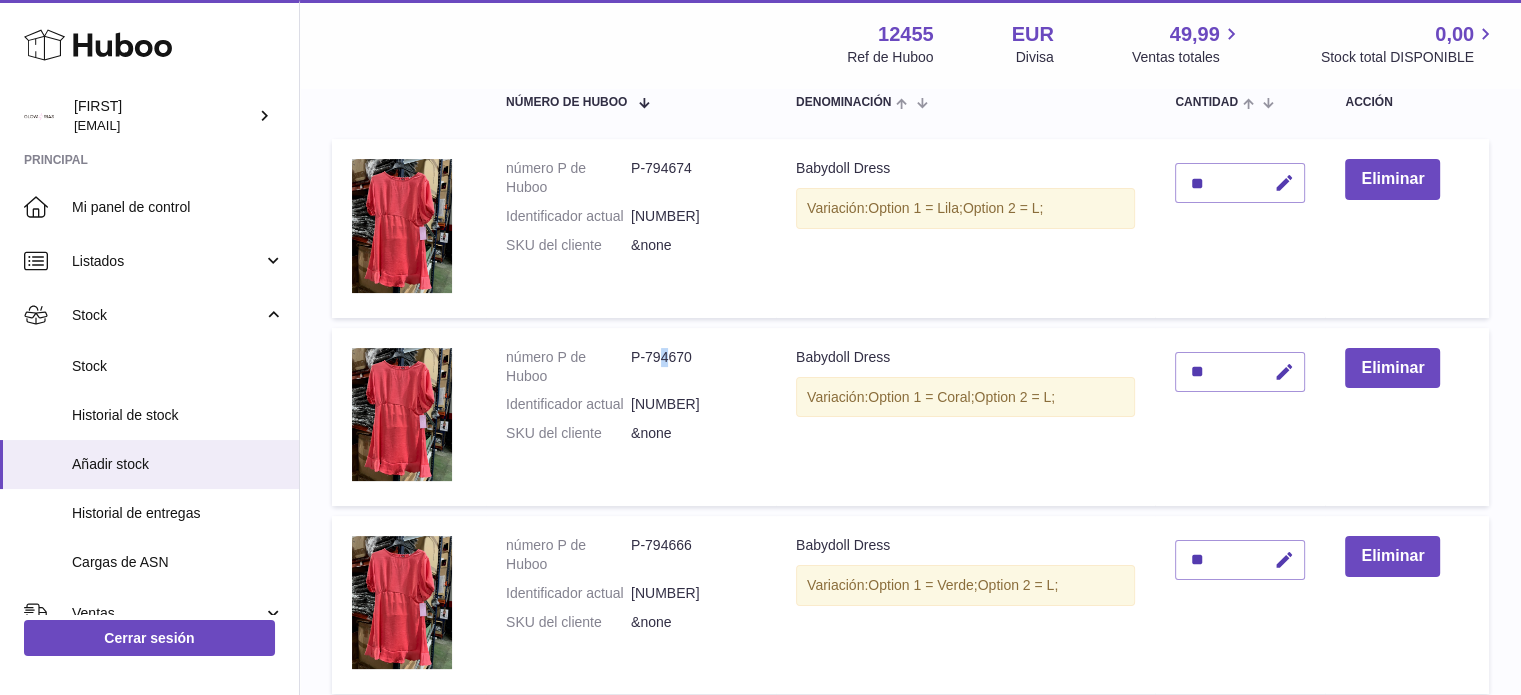 click on "P-794670" at bounding box center [693, 367] 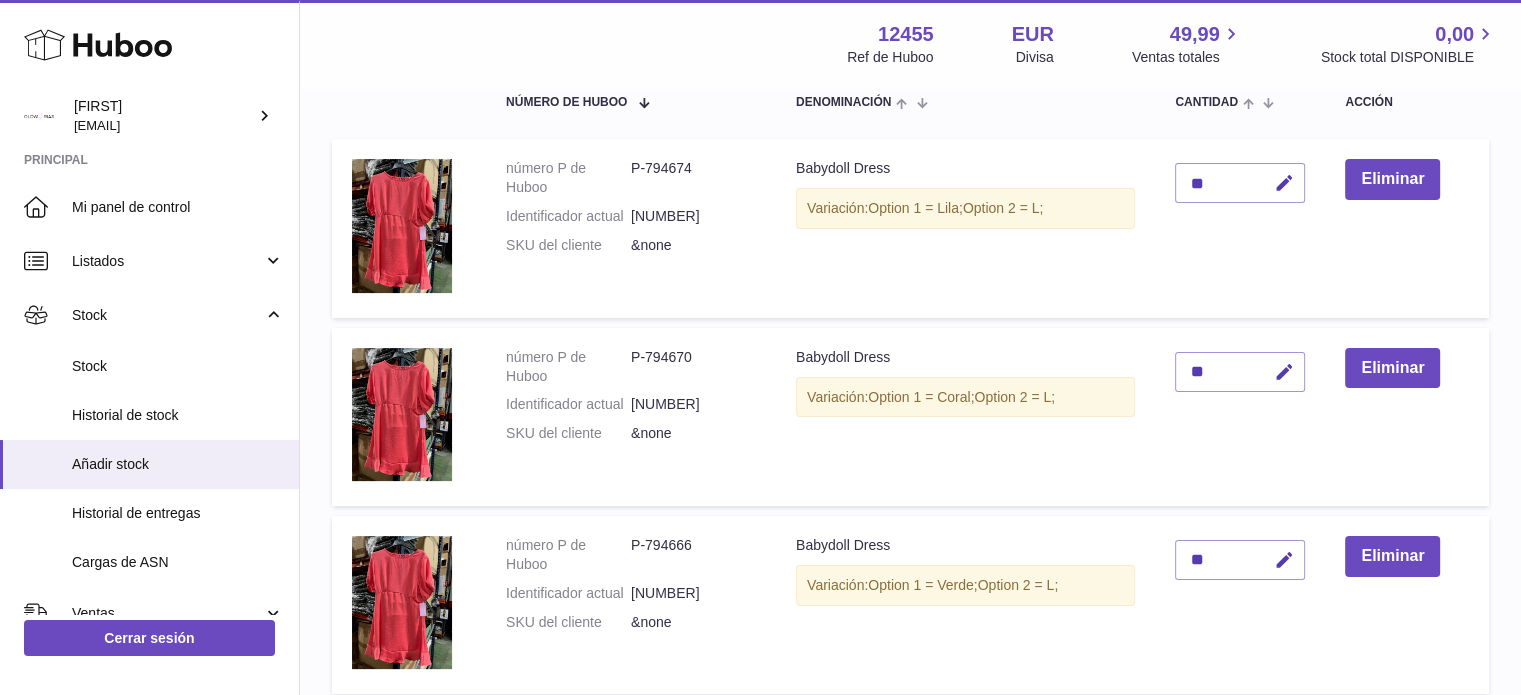 click on "P-794670" at bounding box center [693, 367] 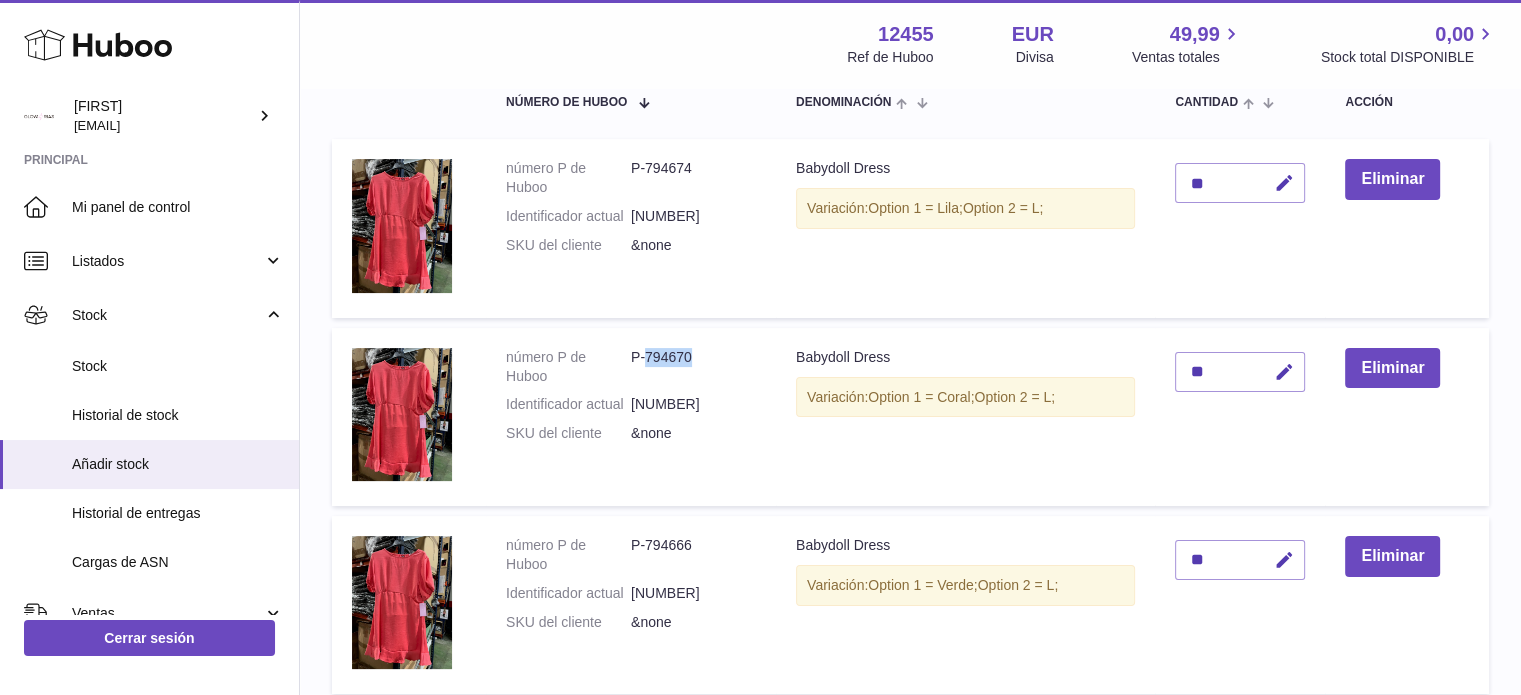 click on "P-794670" at bounding box center (693, 367) 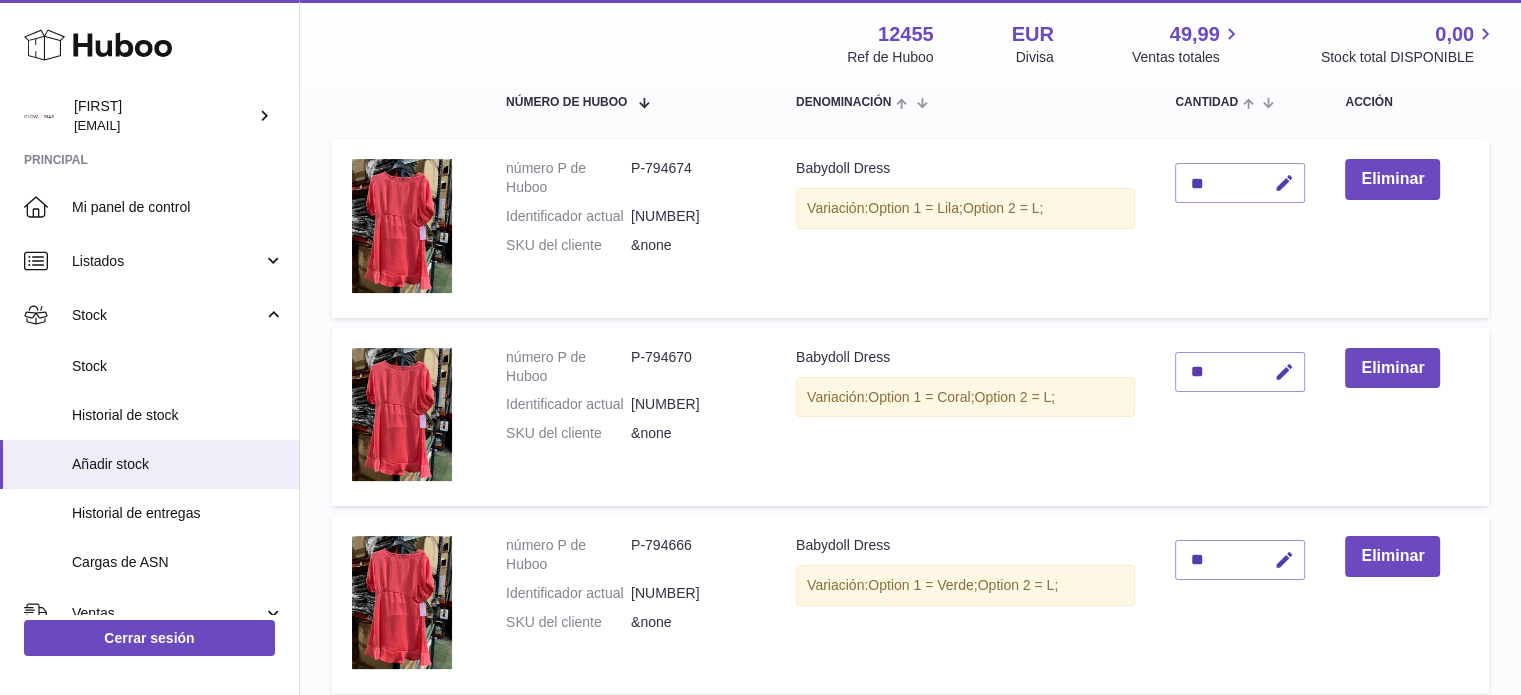 click on "P-794674" at bounding box center (693, 178) 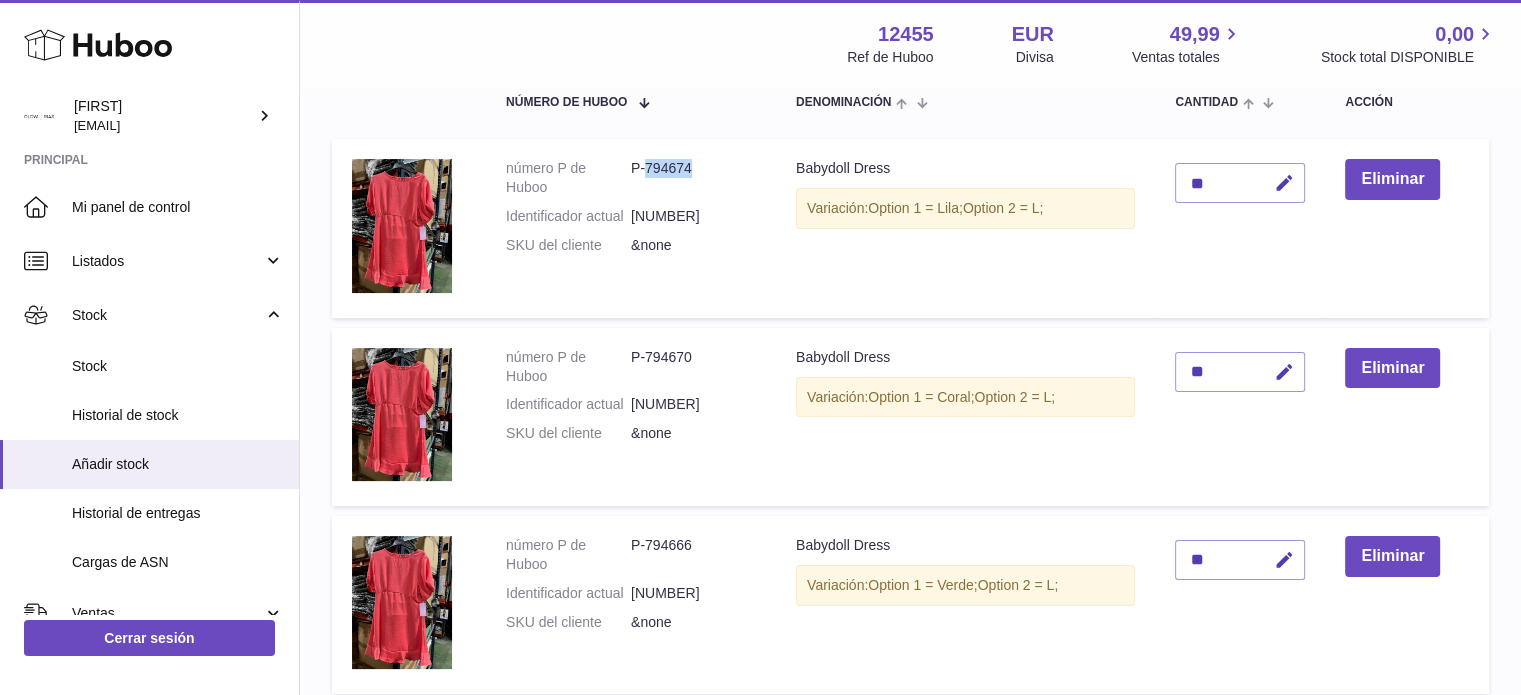 click on "P-794674" at bounding box center [693, 178] 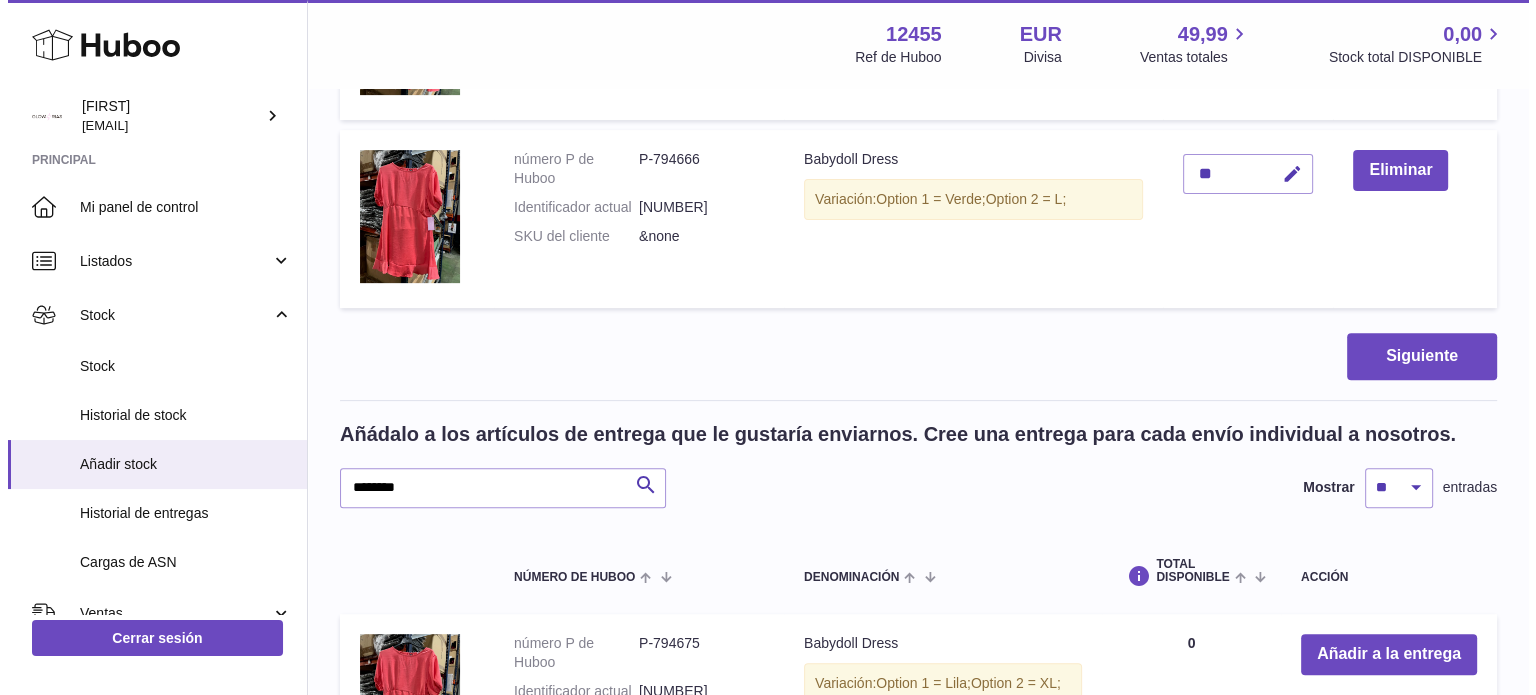 scroll, scrollTop: 681, scrollLeft: 0, axis: vertical 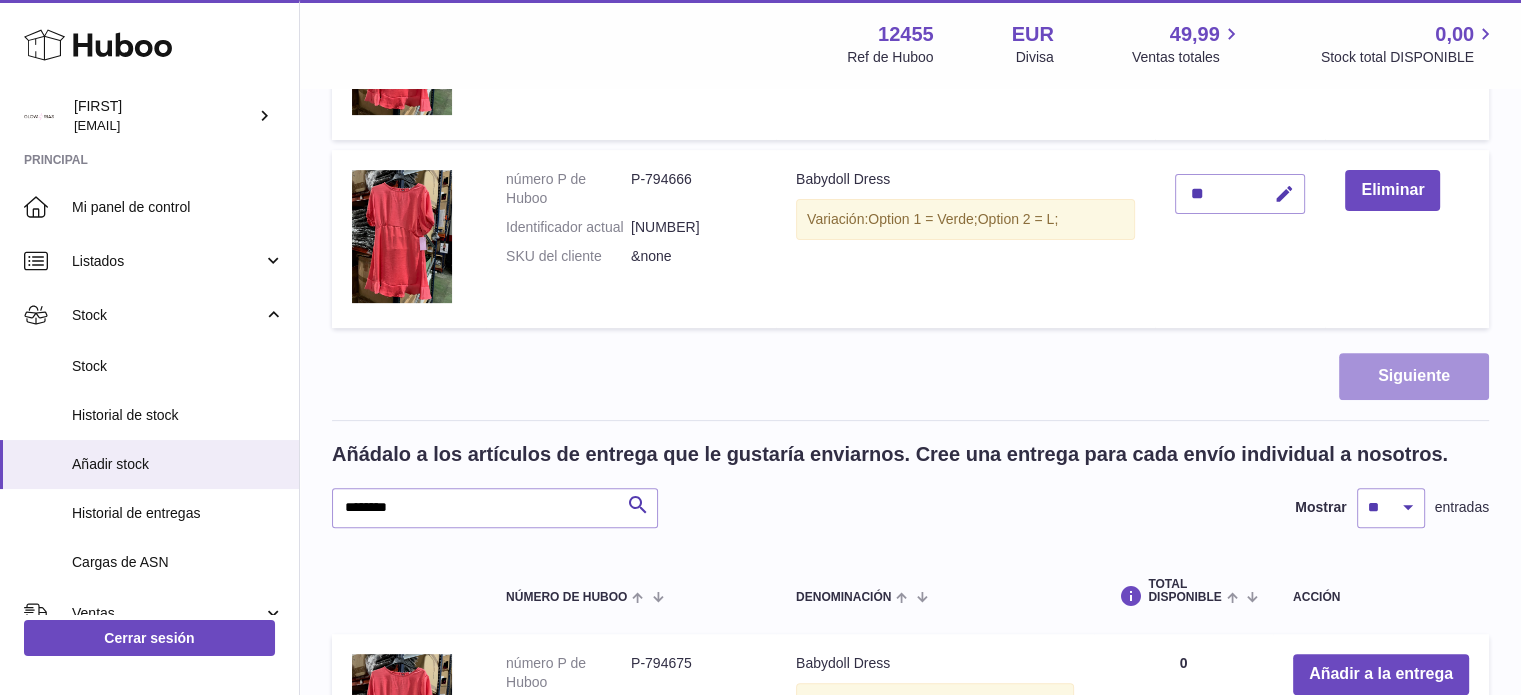 click on "Siguiente" at bounding box center (1414, 376) 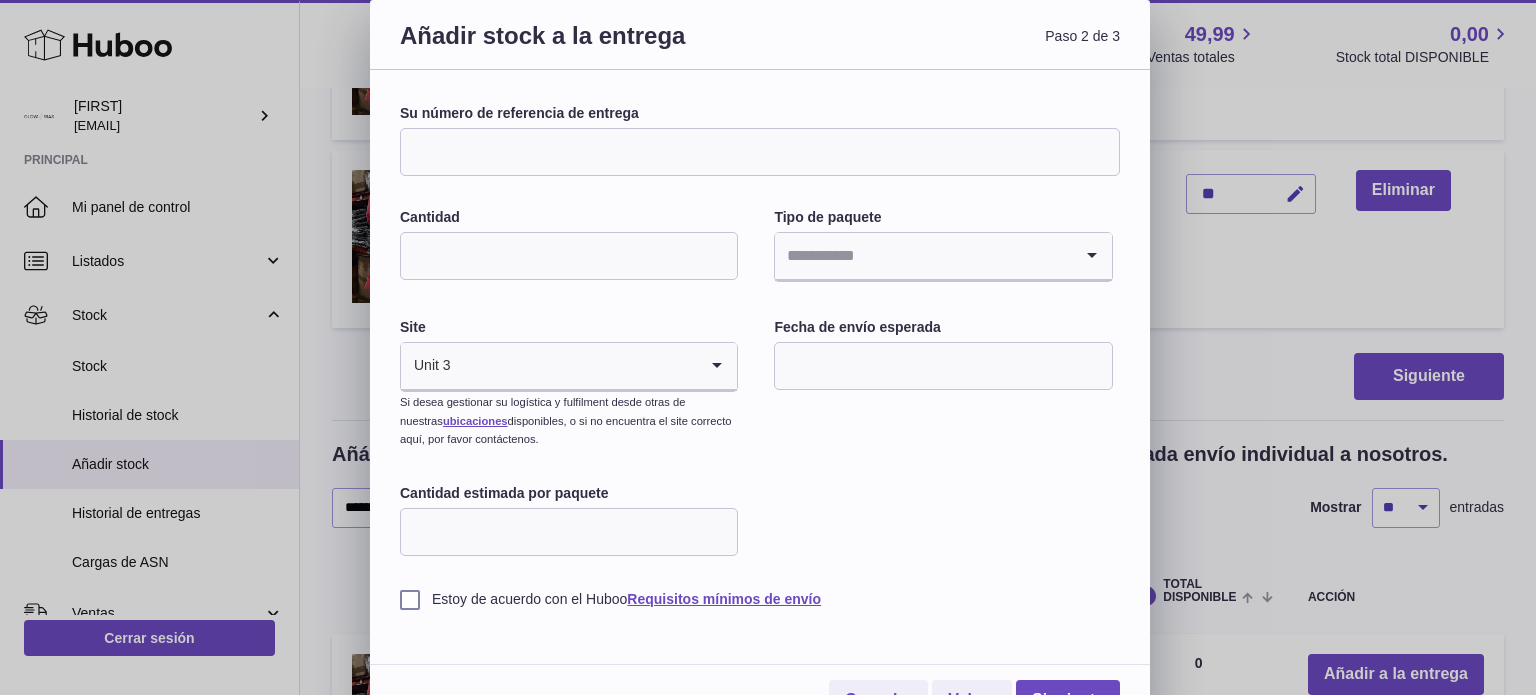 click on "Su número de referencia de entrega" at bounding box center [760, 152] 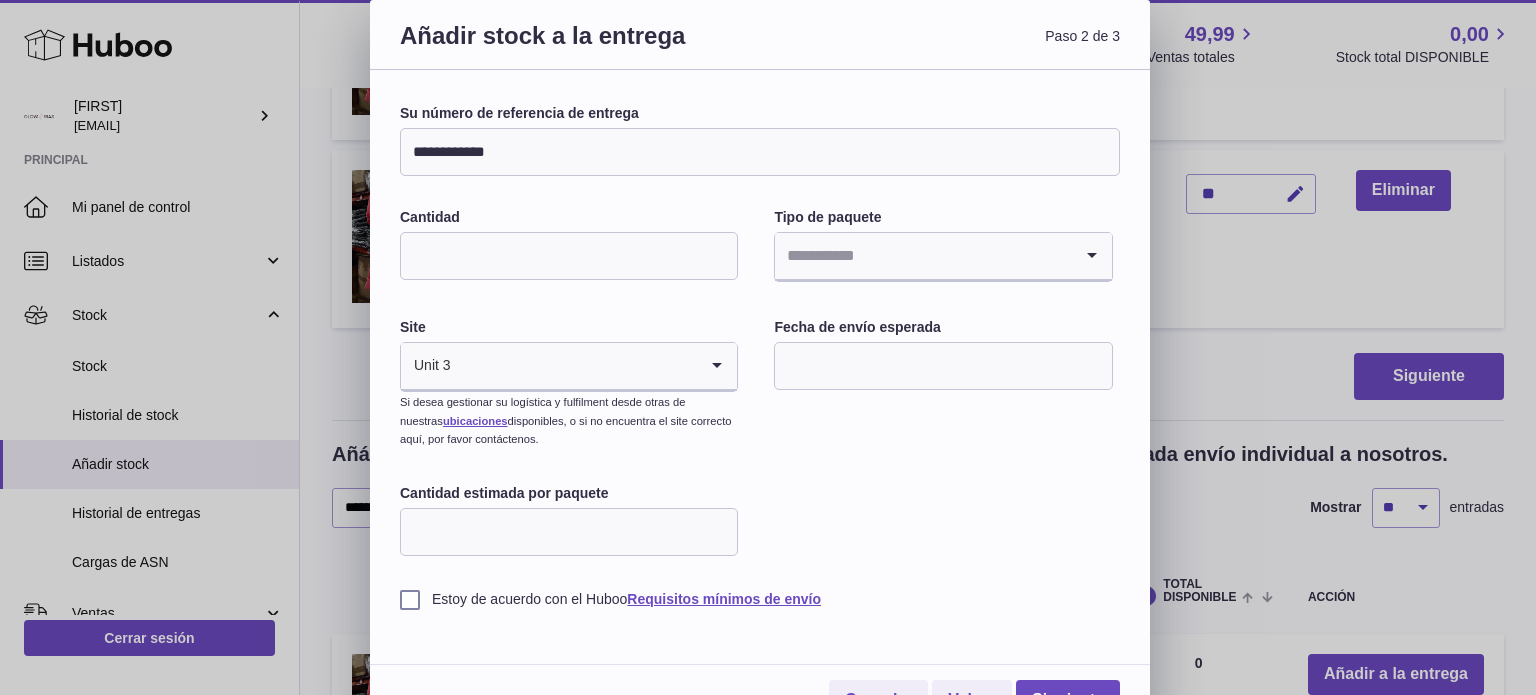 type on "**********" 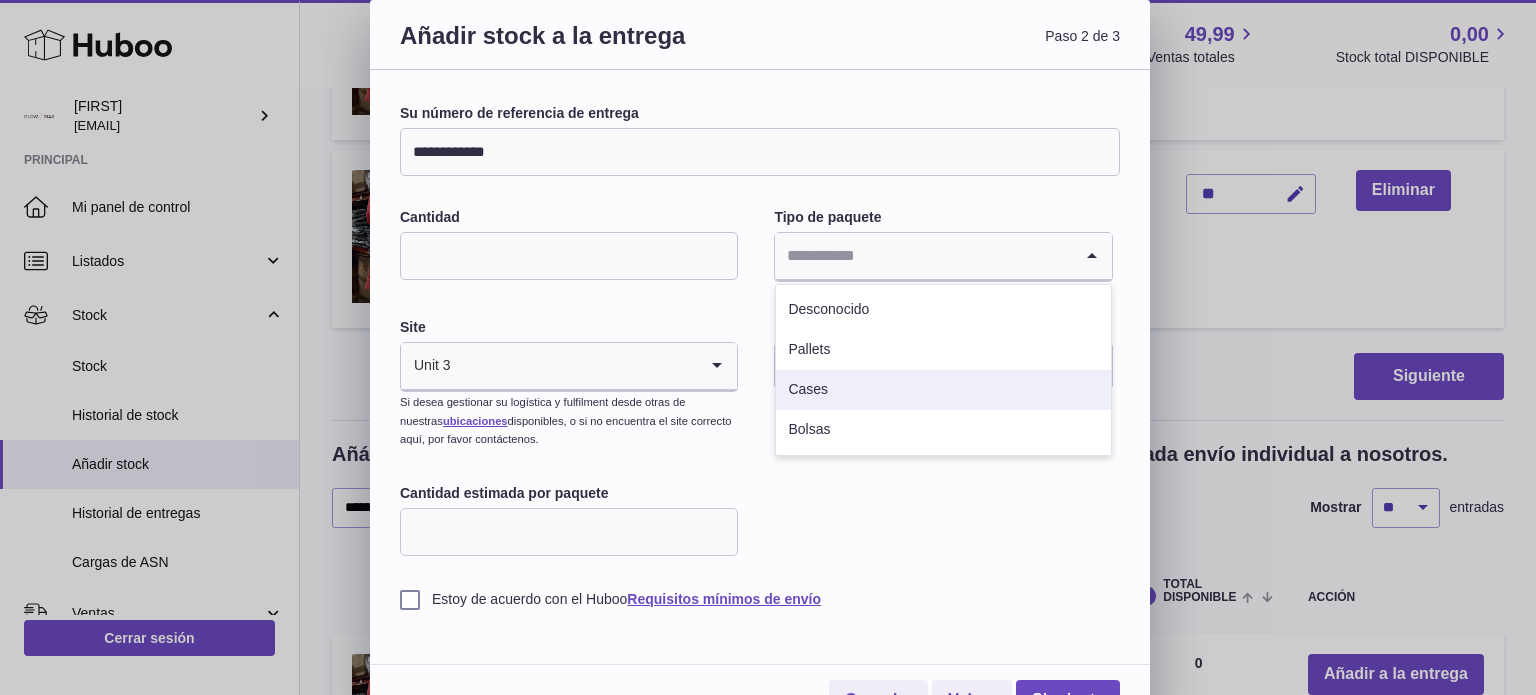 click on "Cases" at bounding box center [943, 390] 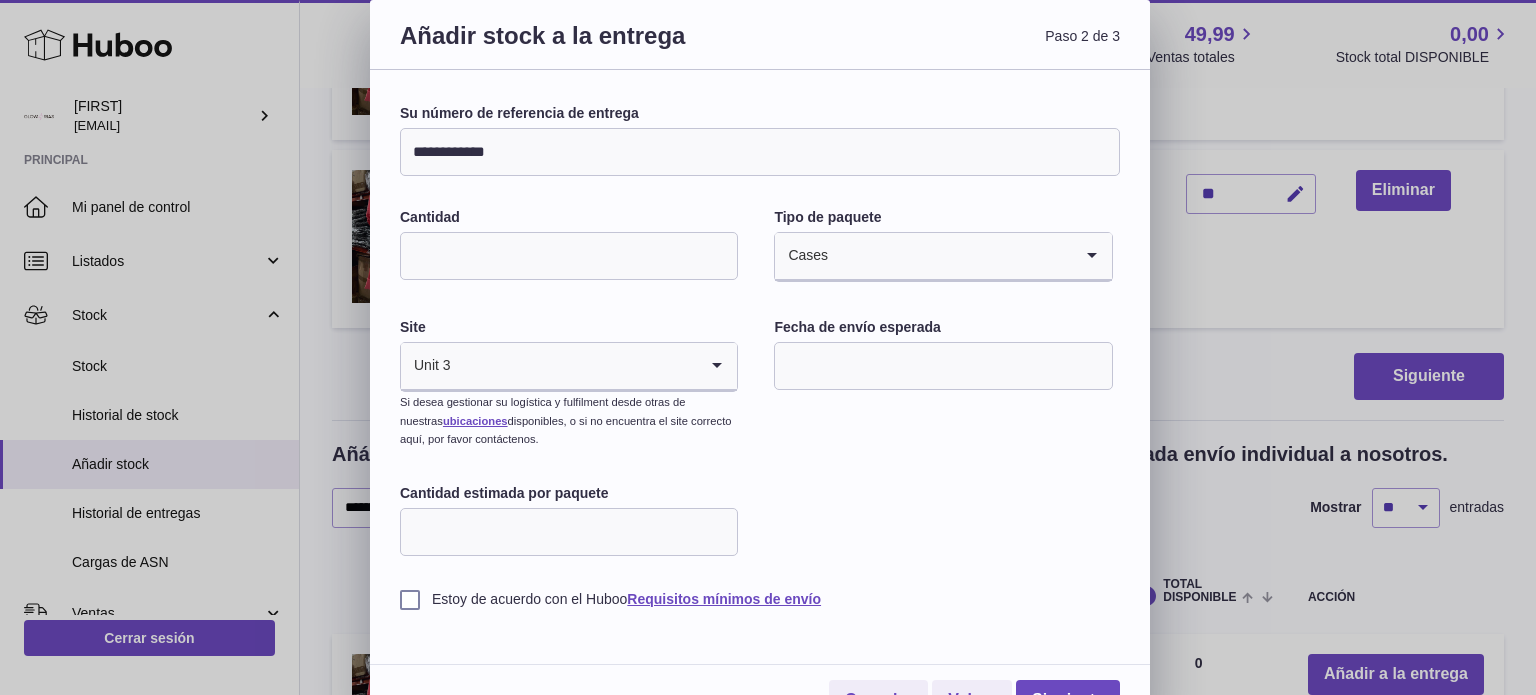click at bounding box center [943, 366] 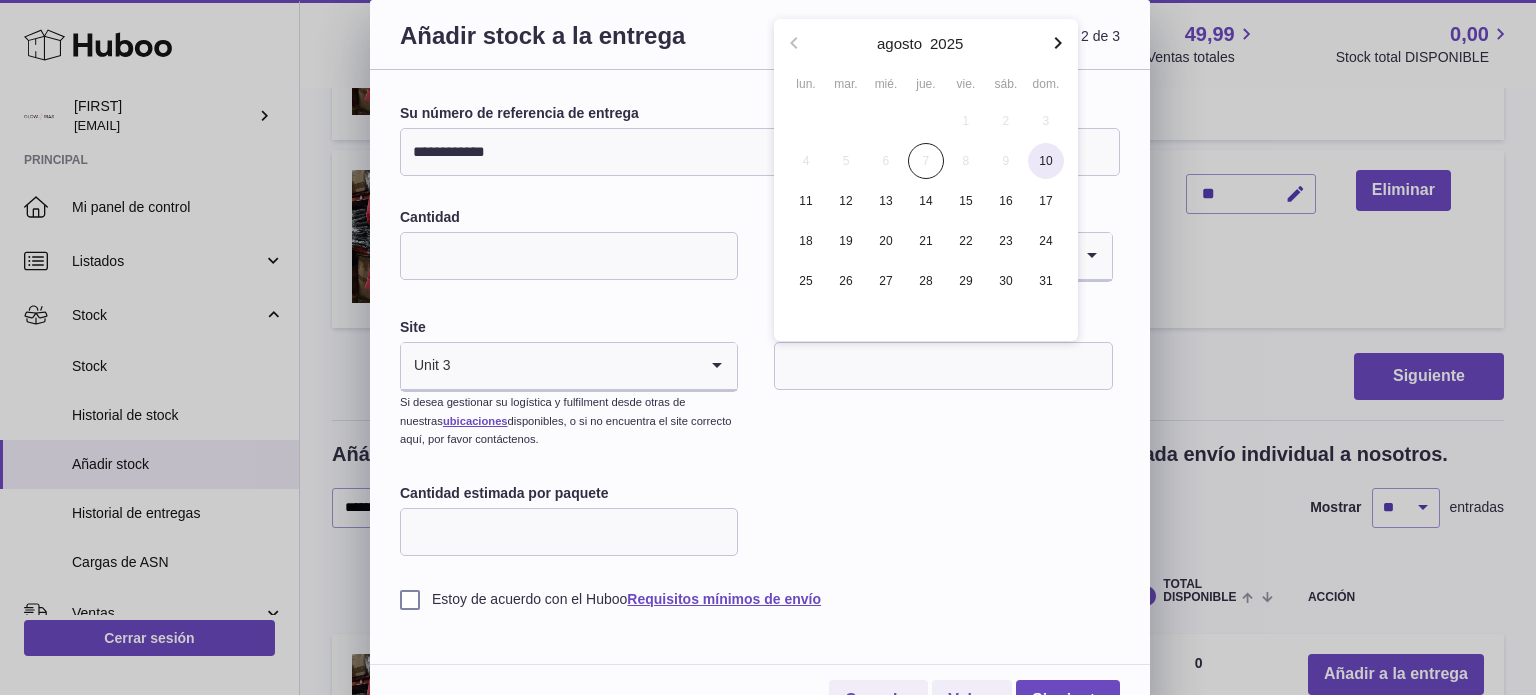 click on "10" at bounding box center [1046, 161] 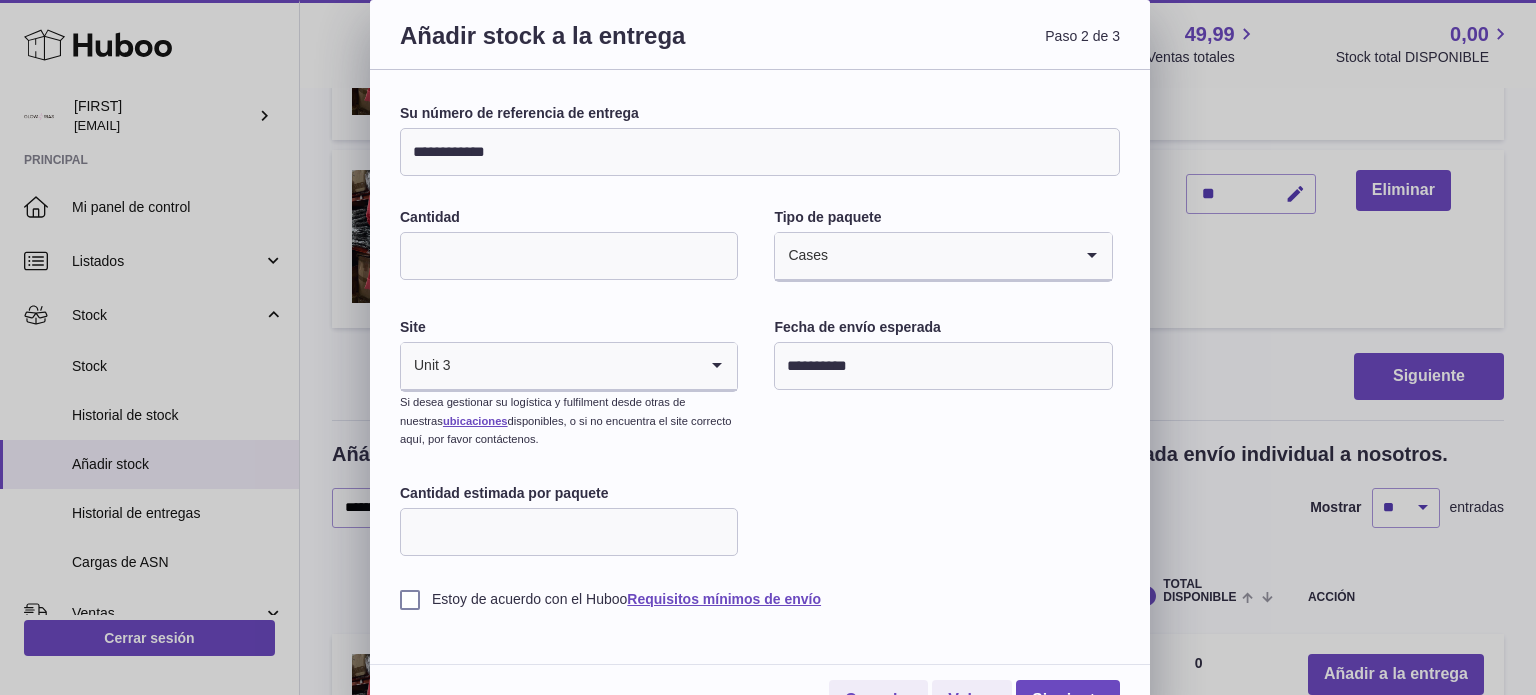 click on "Cantidad estimada por paquete" at bounding box center [569, 532] 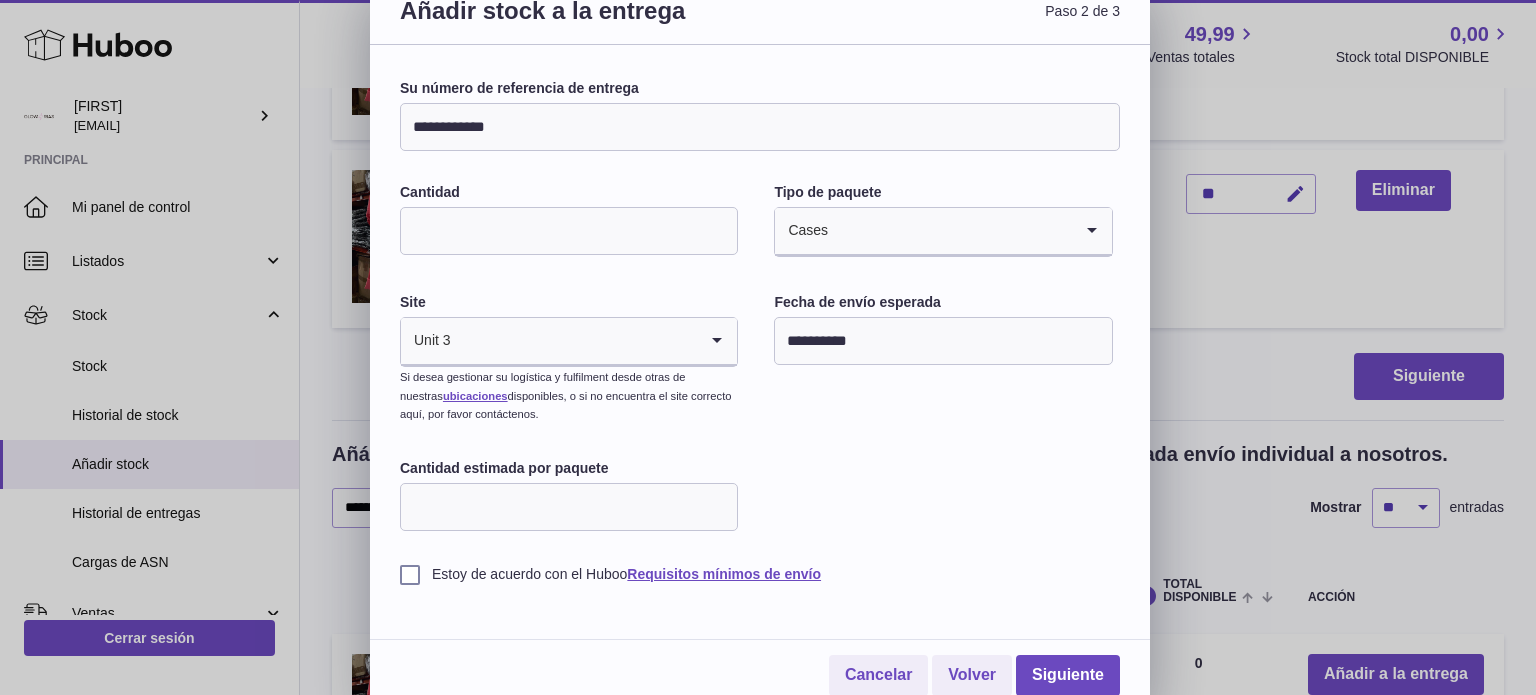 scroll, scrollTop: 36, scrollLeft: 0, axis: vertical 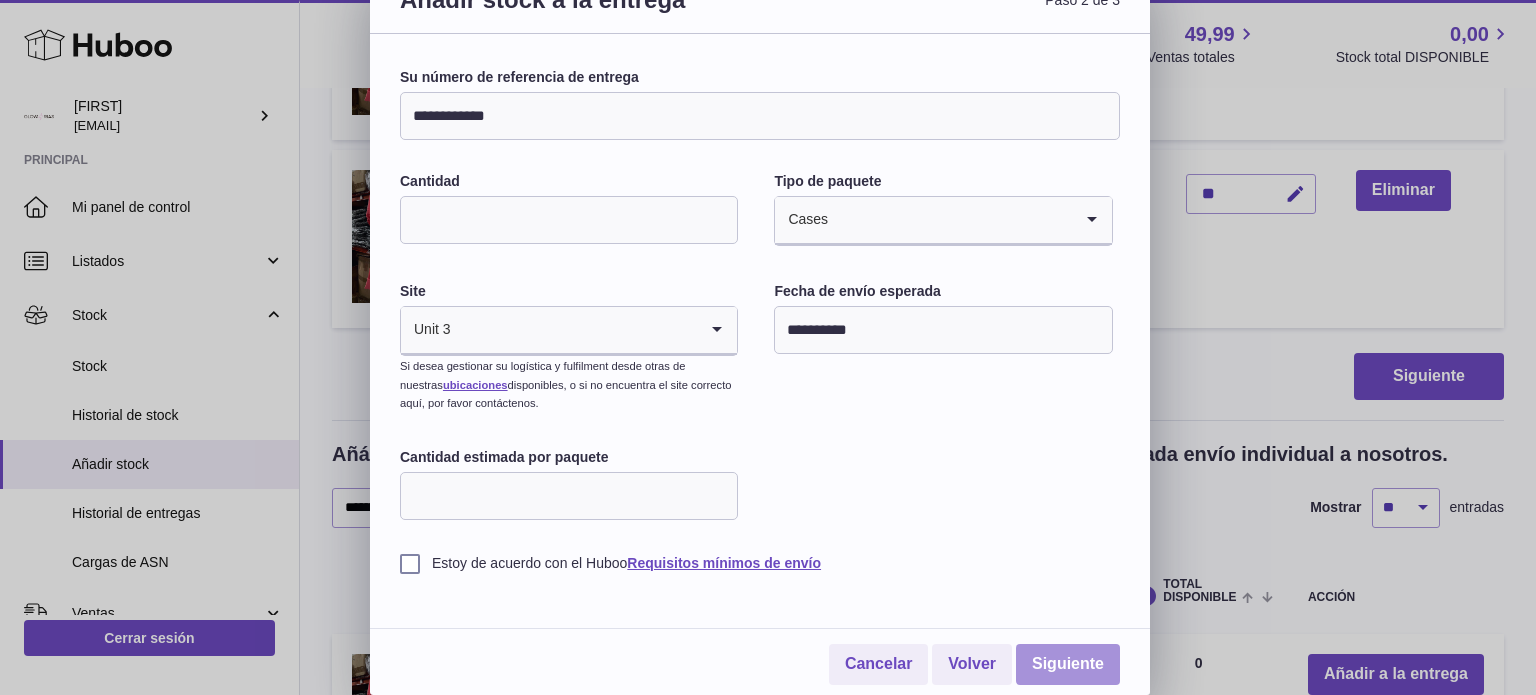 click on "Siguiente" at bounding box center (1068, 664) 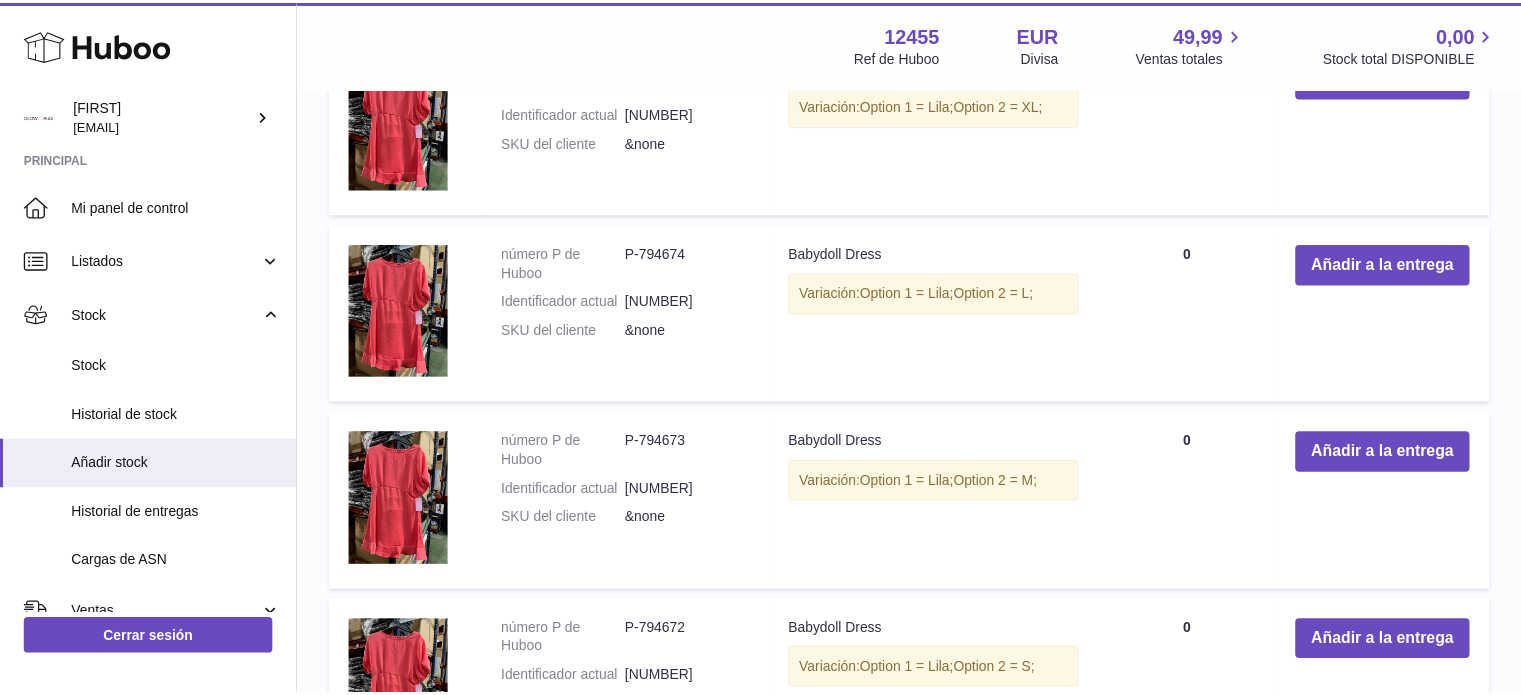 scroll, scrollTop: 616, scrollLeft: 0, axis: vertical 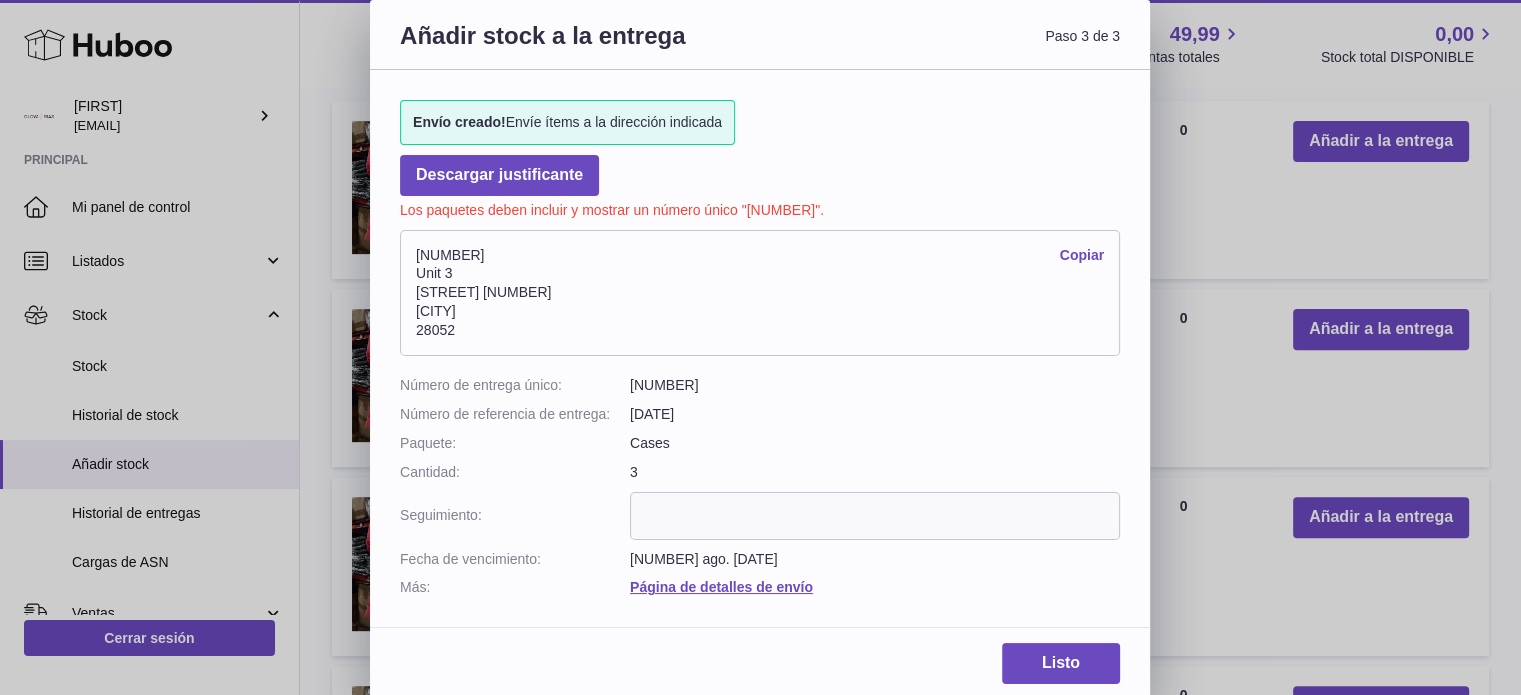 drag, startPoint x: 629, startPoint y: 381, endPoint x: 728, endPoint y: 383, distance: 99.0202 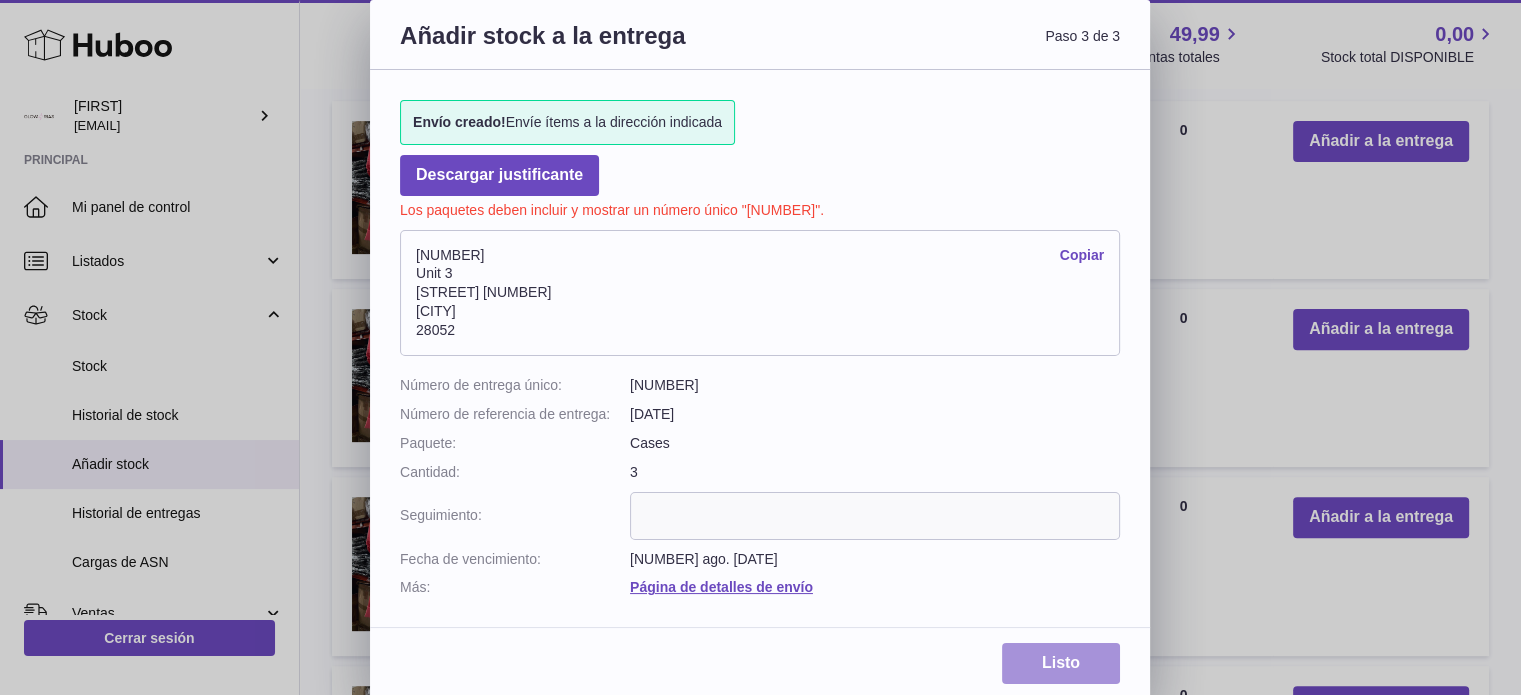 click on "Listo" at bounding box center [1061, 663] 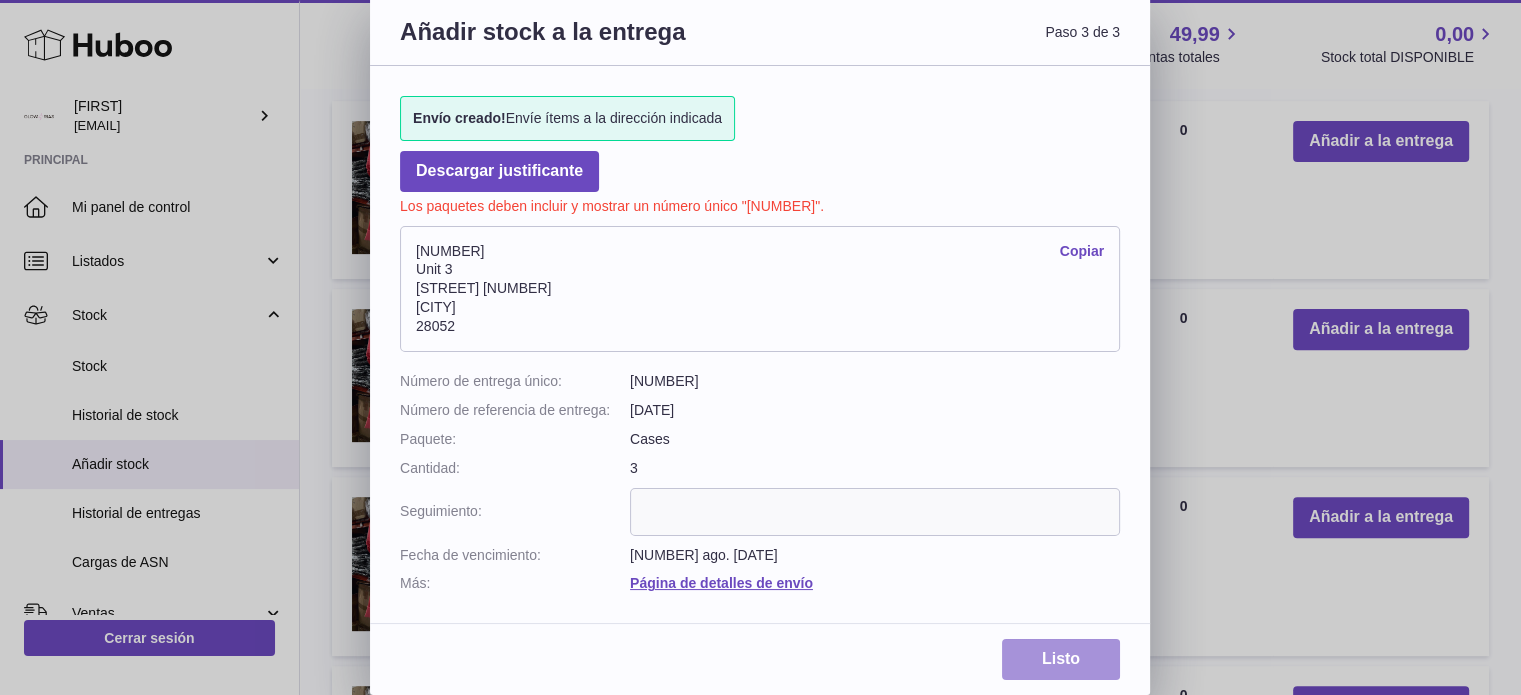 scroll, scrollTop: 4, scrollLeft: 0, axis: vertical 